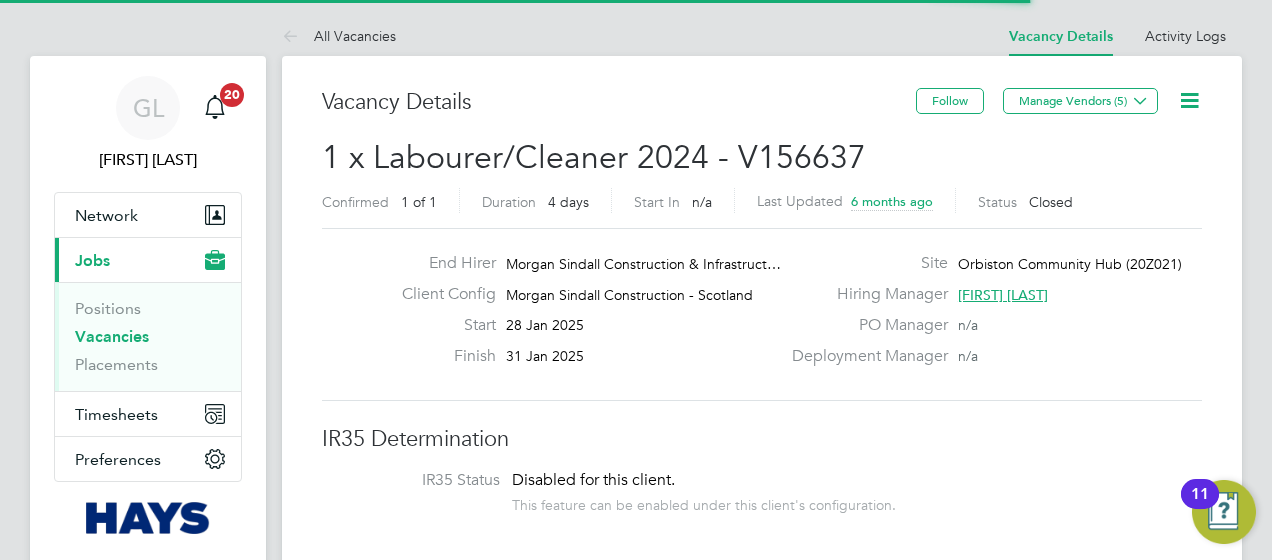 scroll, scrollTop: 0, scrollLeft: 0, axis: both 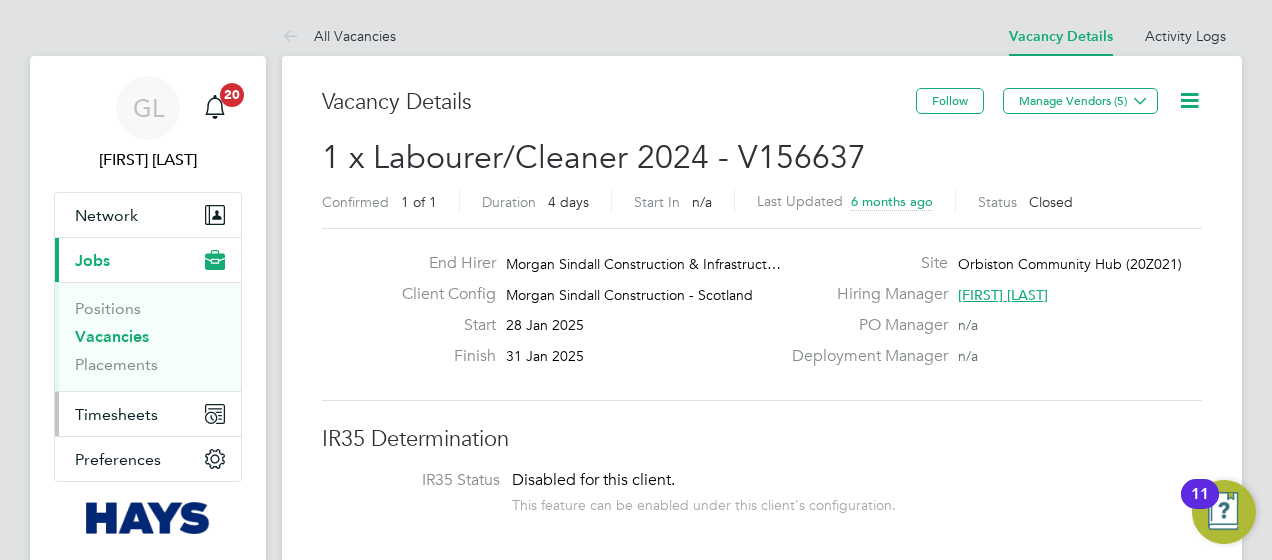 click on "Timesheets" at bounding box center [116, 414] 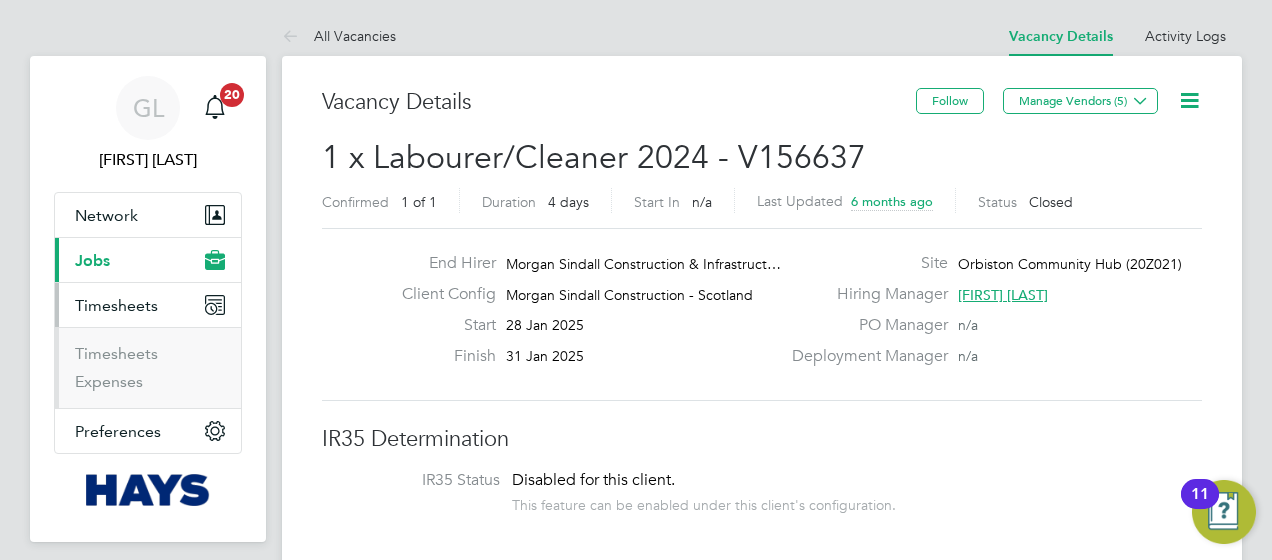 click on "Timesheets" at bounding box center [150, 358] 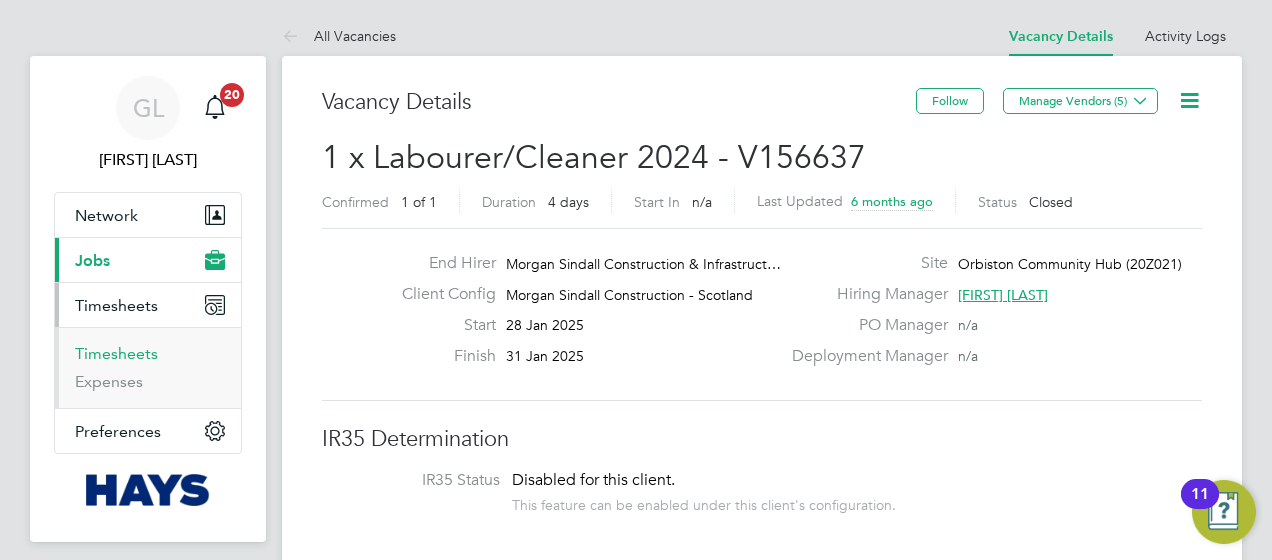 click on "Timesheets" at bounding box center (116, 353) 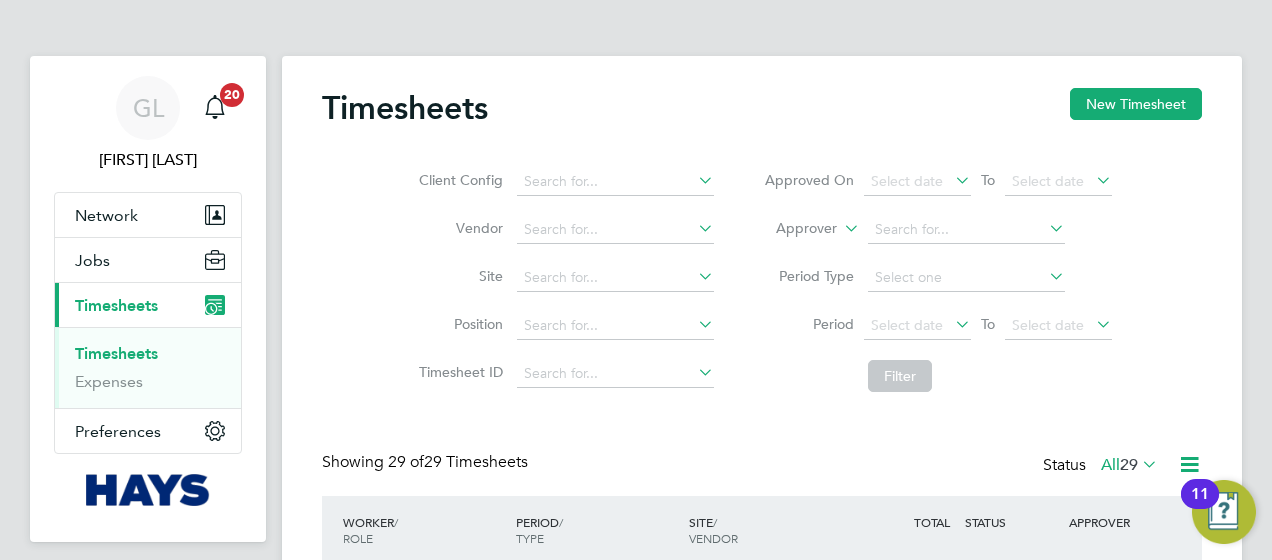 scroll, scrollTop: 10, scrollLeft: 10, axis: both 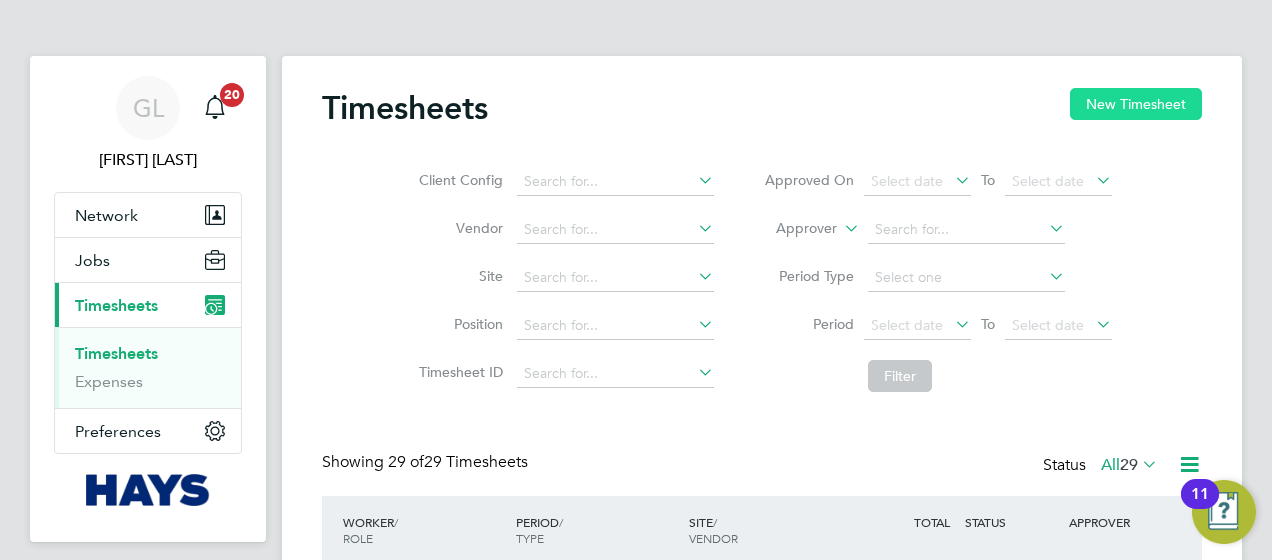 click on "New Timesheet" 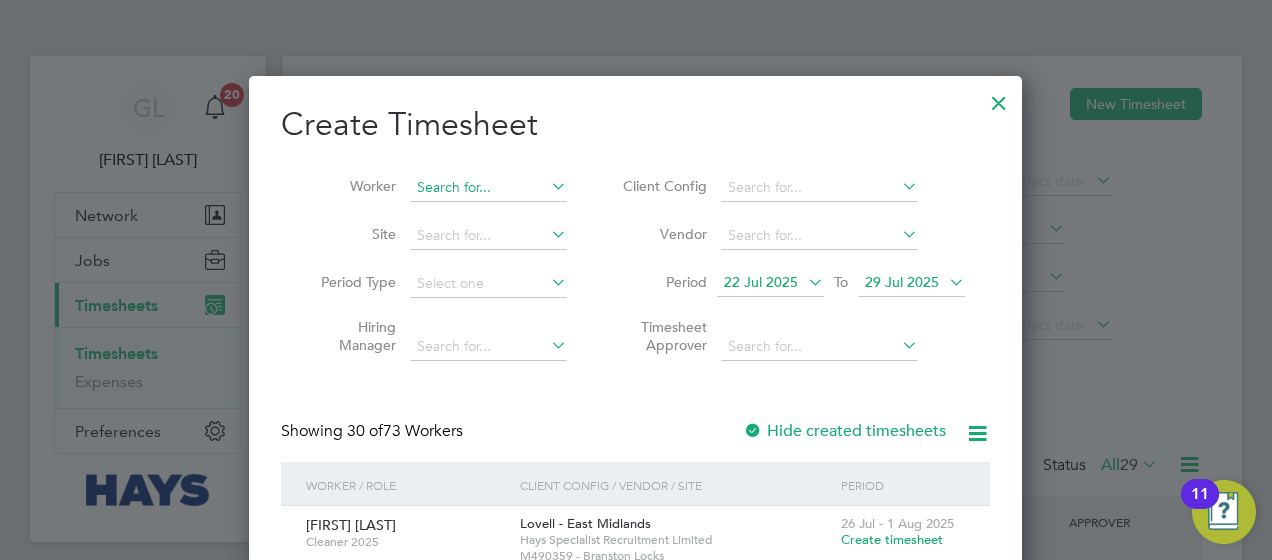 click at bounding box center (488, 188) 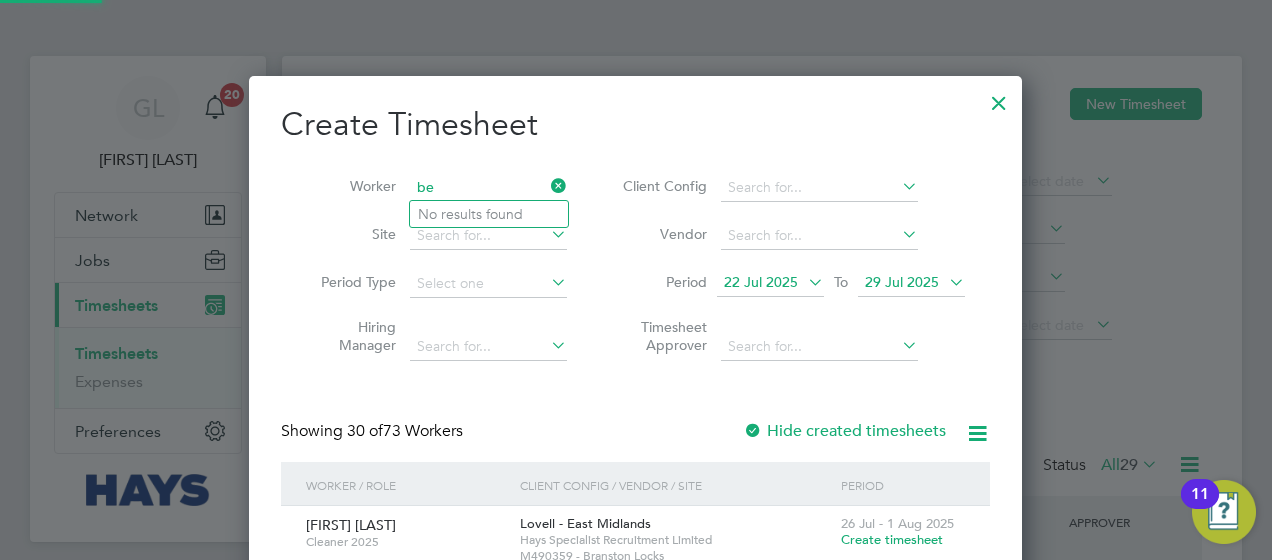 type on "b" 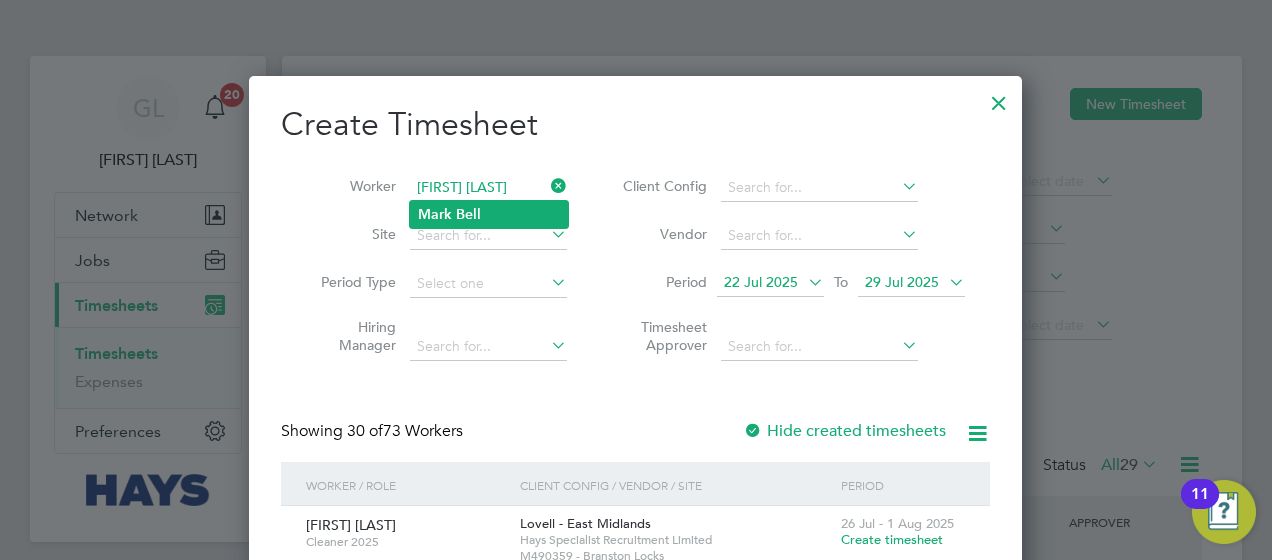 click on "Bell" 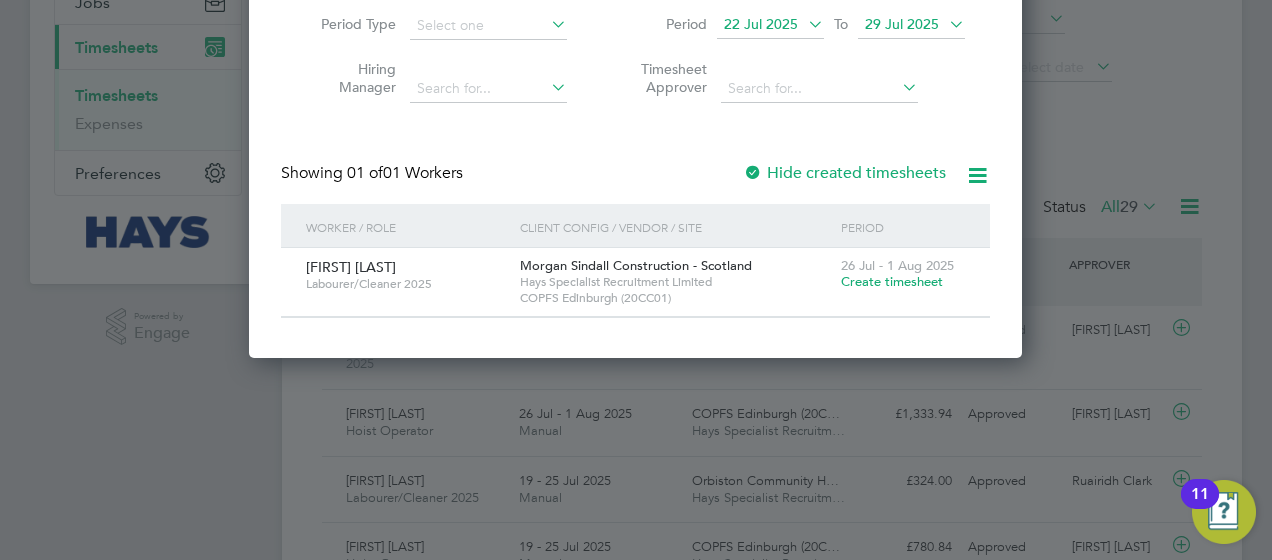 click on "Create timesheet" at bounding box center (892, 281) 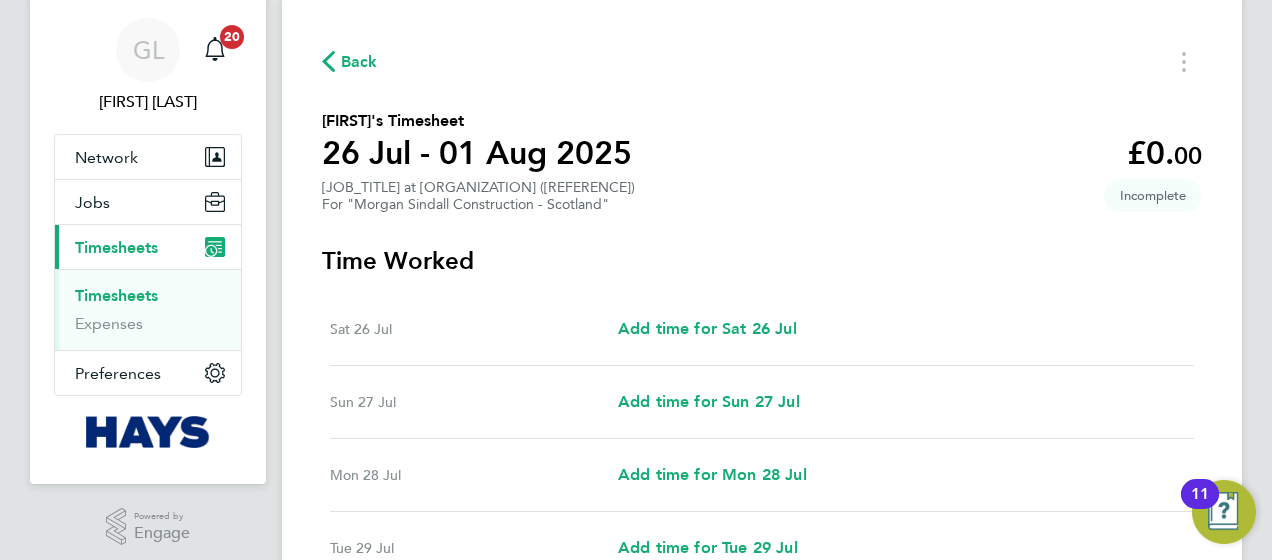 type 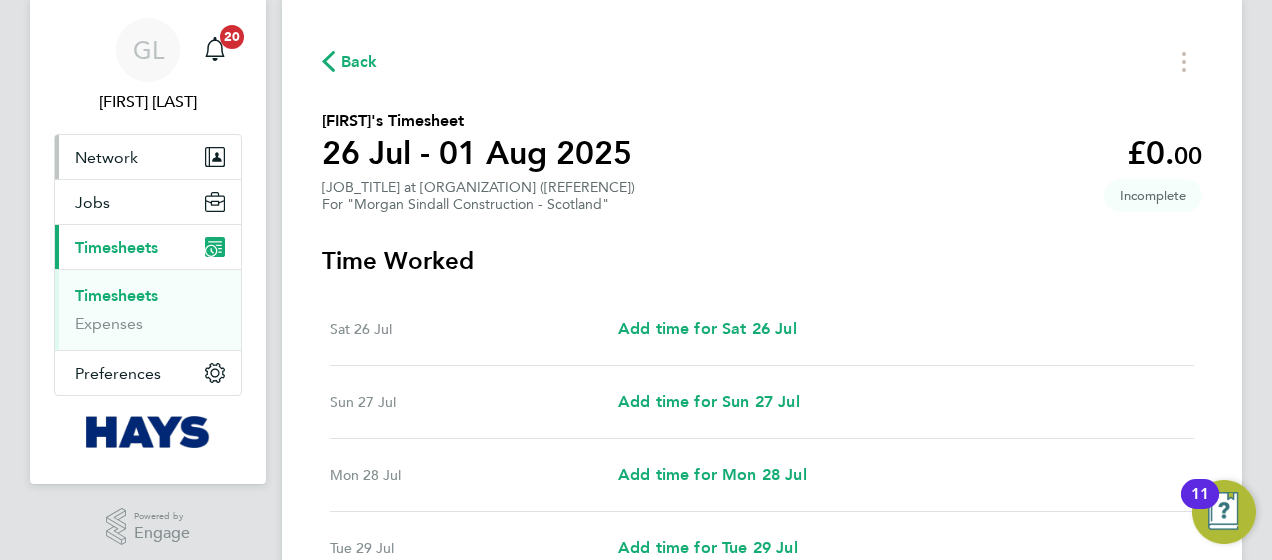 scroll, scrollTop: 0, scrollLeft: 0, axis: both 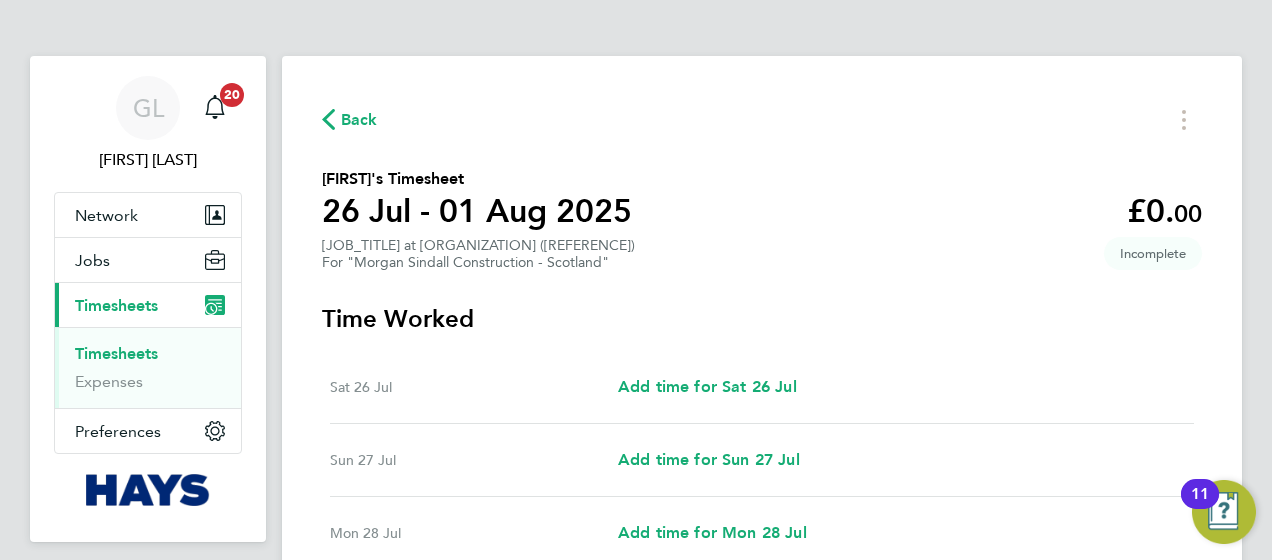 click on "Timesheets" at bounding box center (116, 353) 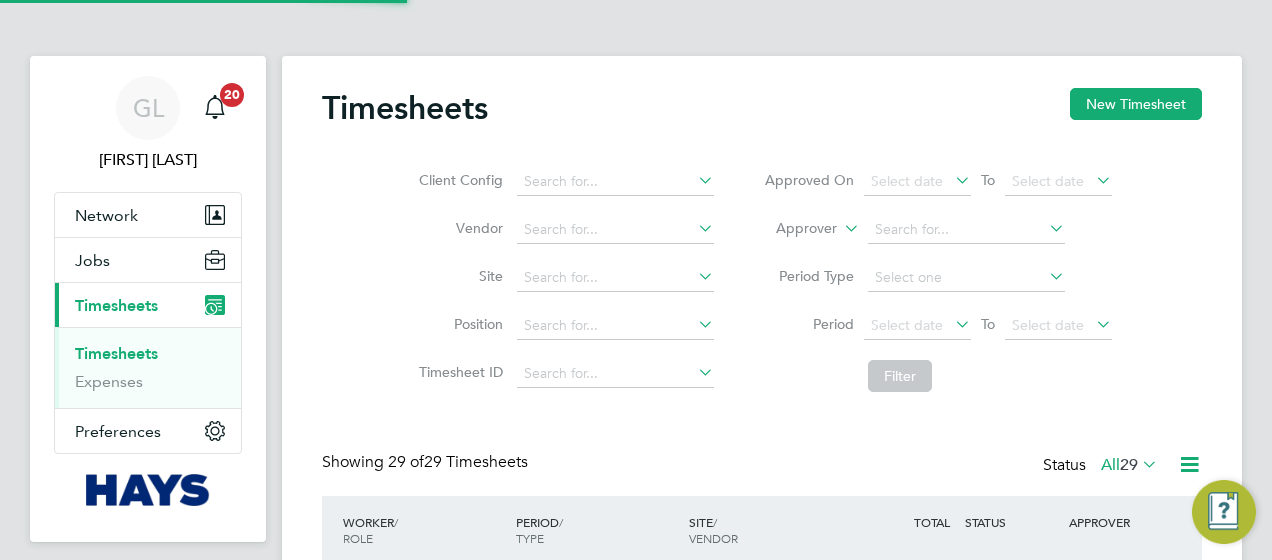 scroll, scrollTop: 10, scrollLeft: 10, axis: both 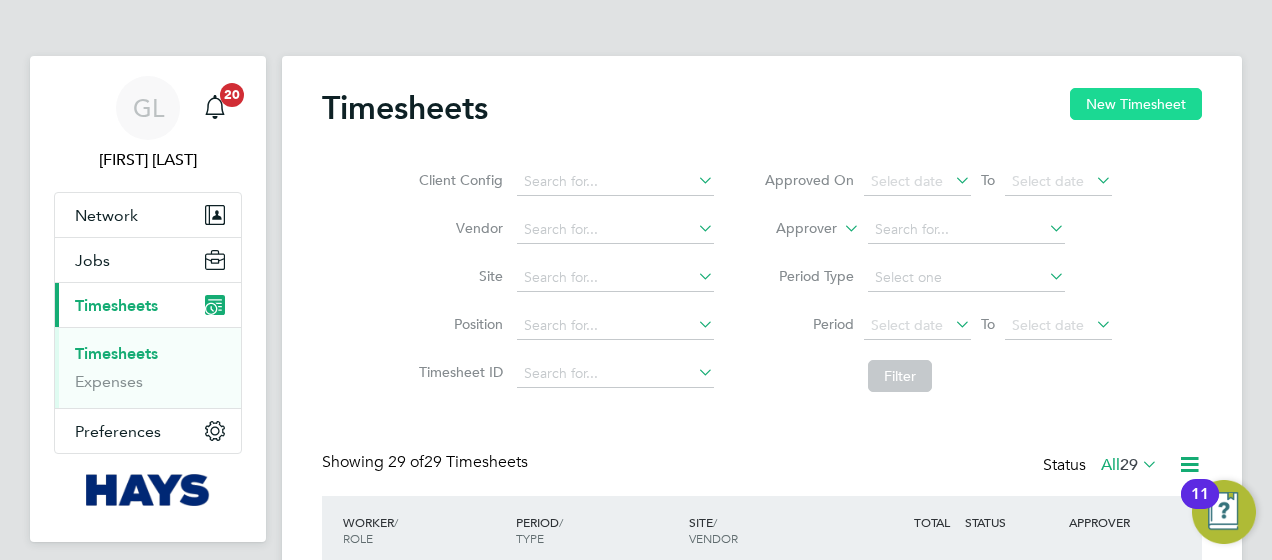 click on "New Timesheet" 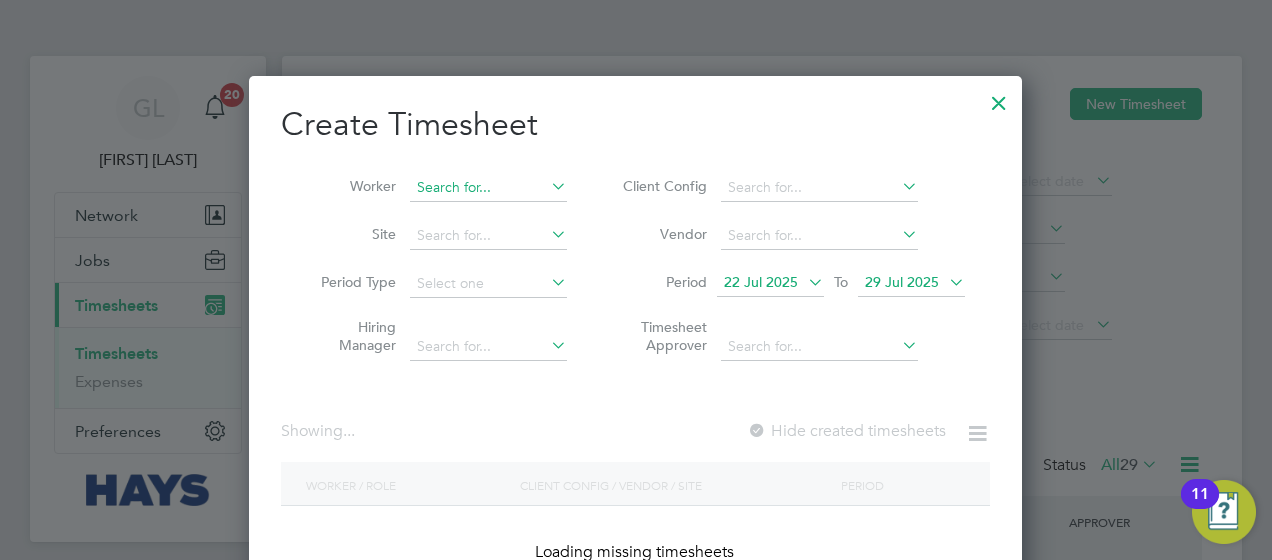 click at bounding box center (488, 188) 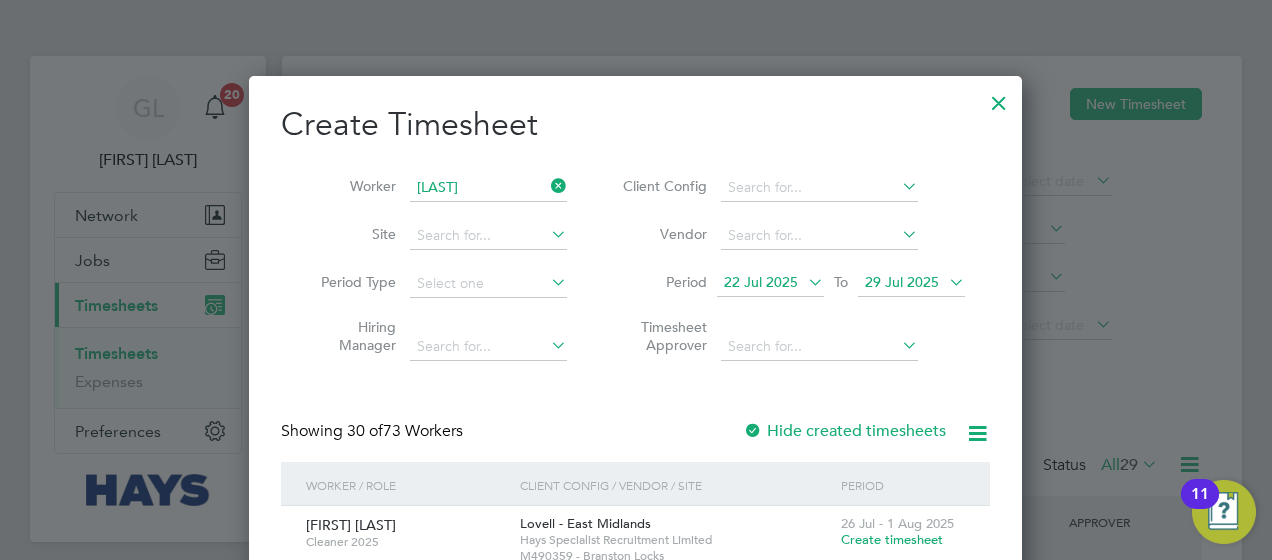 click on "Kilmart" 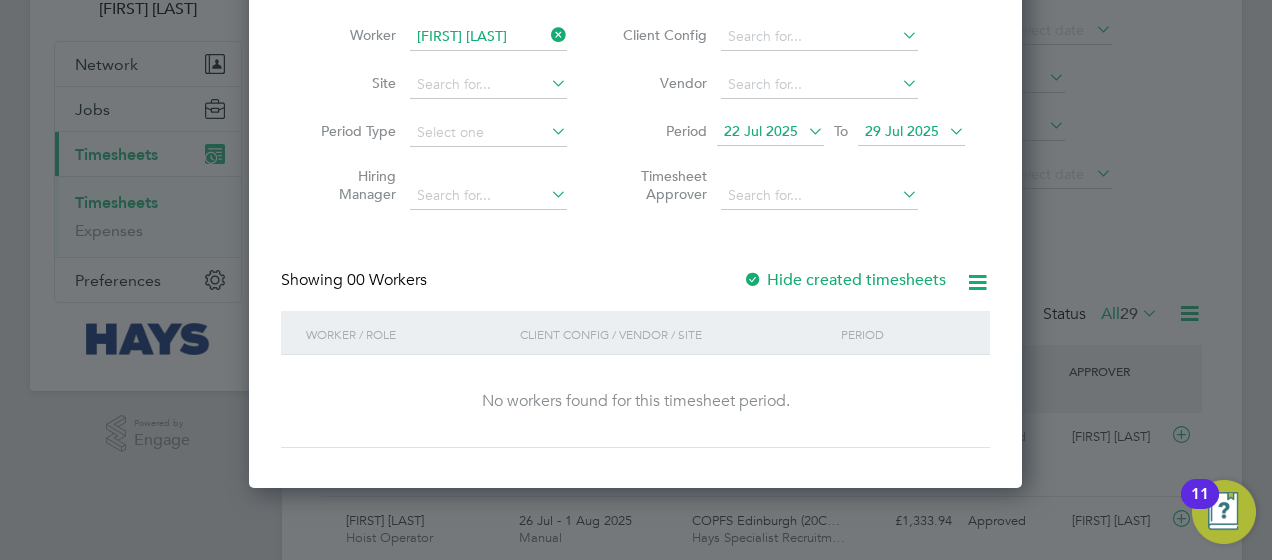 click at bounding box center [753, 281] 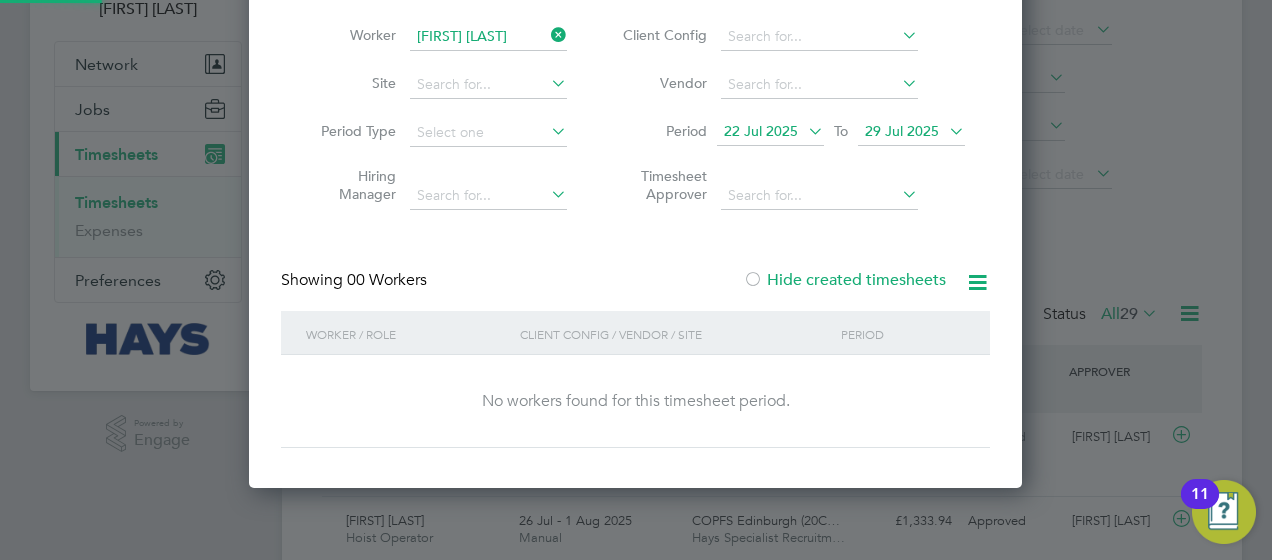 click at bounding box center (753, 281) 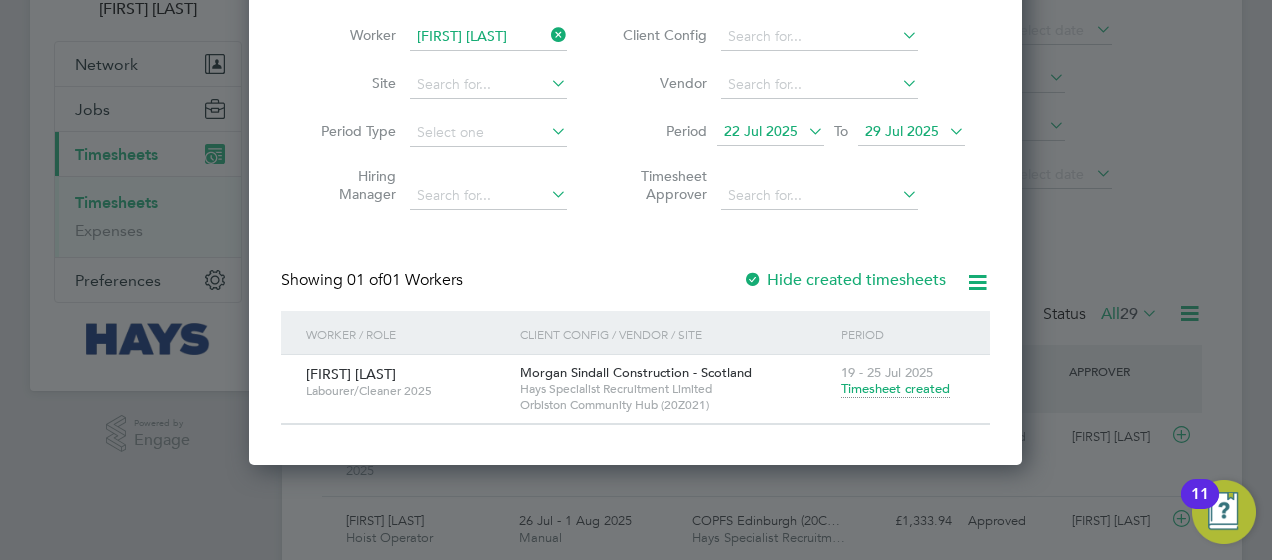 click on "Timesheet created" at bounding box center [895, 389] 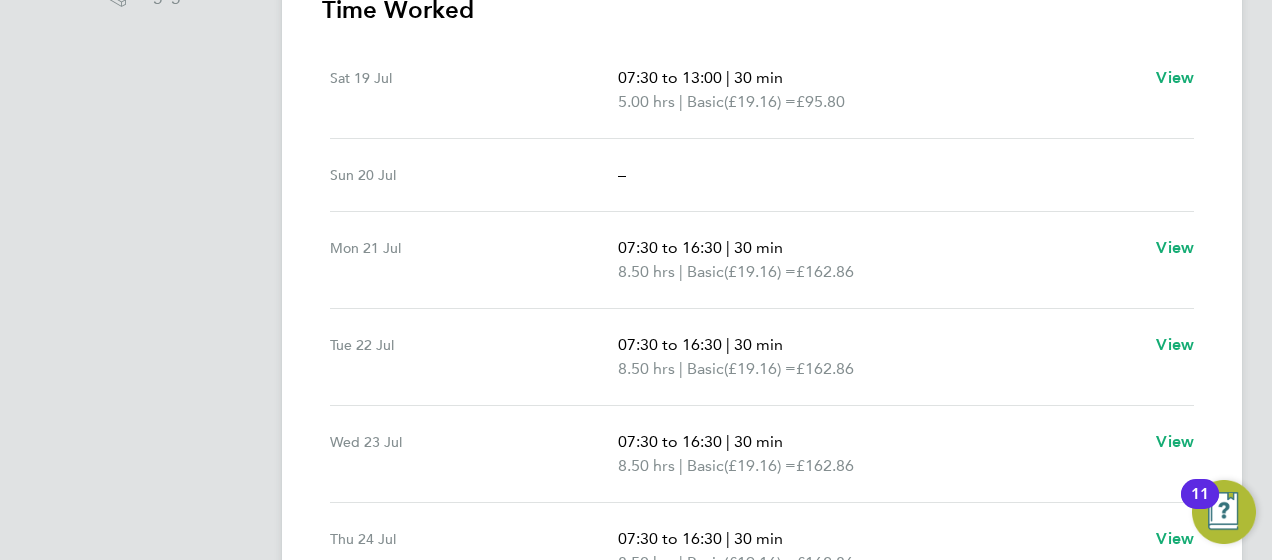 scroll, scrollTop: 0, scrollLeft: 0, axis: both 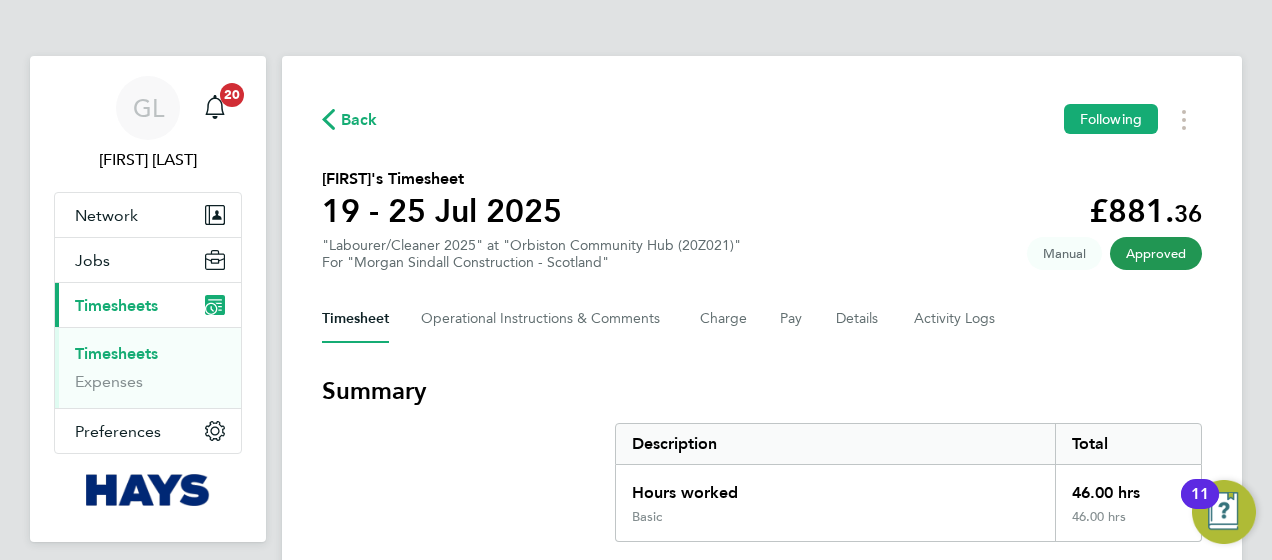 click on "Back" 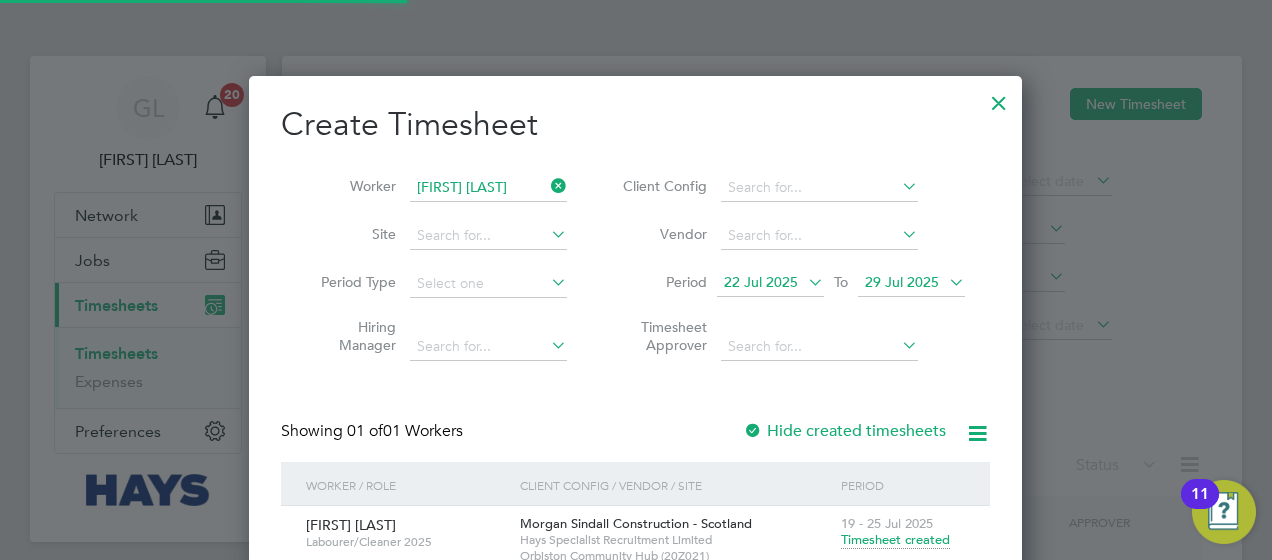 scroll, scrollTop: 10, scrollLeft: 9, axis: both 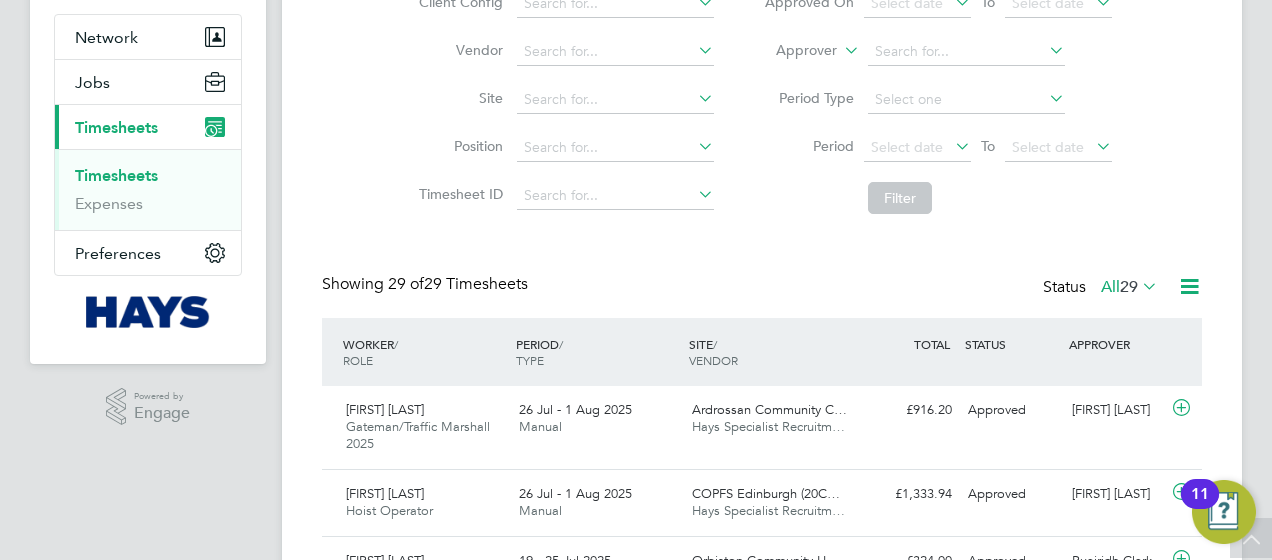 click on "Timesheets New Timesheet Client Config   Vendor   Site   Position   Timesheet ID   Approved On
Select date
To
Select date
Approver     Period Type   Period
Select date
To
Select date
Filter Showing   29 of  29 Timesheets Status  All  29  WORKER  / ROLE WORKER  / PERIOD PERIOD  / TYPE SITE  / VENDOR TOTAL   TOTAL  / STATUS STATUS APPROVER [FIRST] [LAST] Gateman/Traffic Marshall 2025   26 Jul - 1 Aug 2025 26 Jul - 1 Aug 2025 Manual Ardrossan Community C… Hays Specialist Recruitm… £916.20 Approved Approved [FIRST] [LAST] Mark Black Hoist Operator   26 Jul - 1 Aug 2025 26 Jul - 1 Aug 2025 Manual COPFS Edinburgh (20C… Hays Specialist Recruitm… £1,333.94 Approved Approved [FIRST] [LAST] Lewis Peeke Labourer/Cleaner 2025   19 - 25 Jul 2025 19 - 25 Jul 2025 Manual Orbiston Community H… Hays Specialist Recruitm… £324.00 Approved Approved Ruairidh Clark Mark Black Hoist Operator   19 - 25 Jul 2025 19 - 25 Jul 2025 Manual COPFS Edinburgh (20C… £780.84" 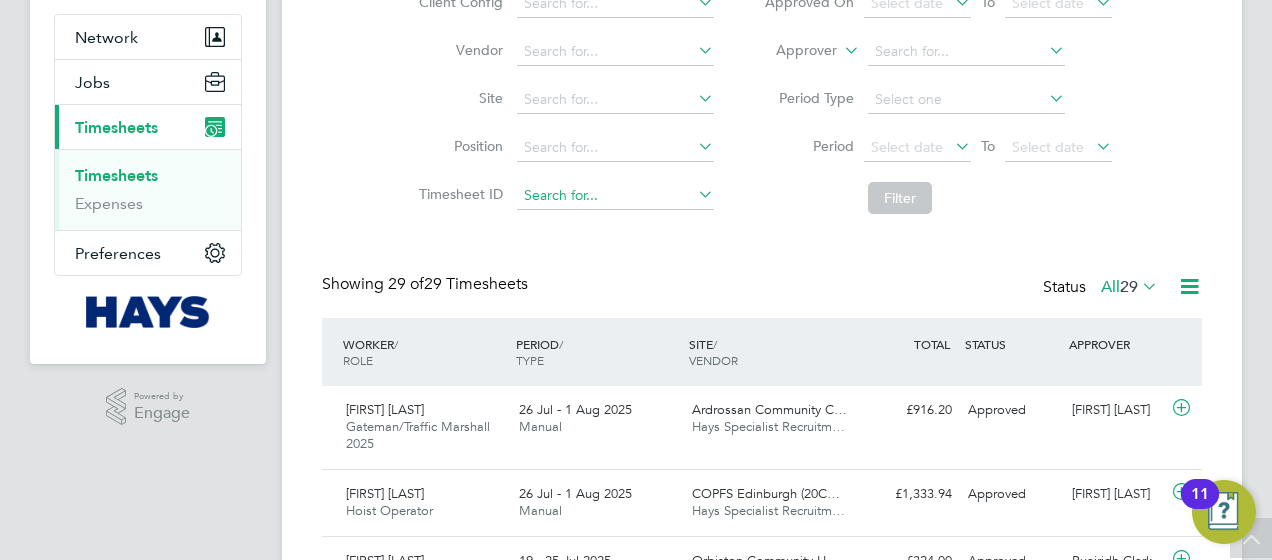 scroll, scrollTop: 0, scrollLeft: 0, axis: both 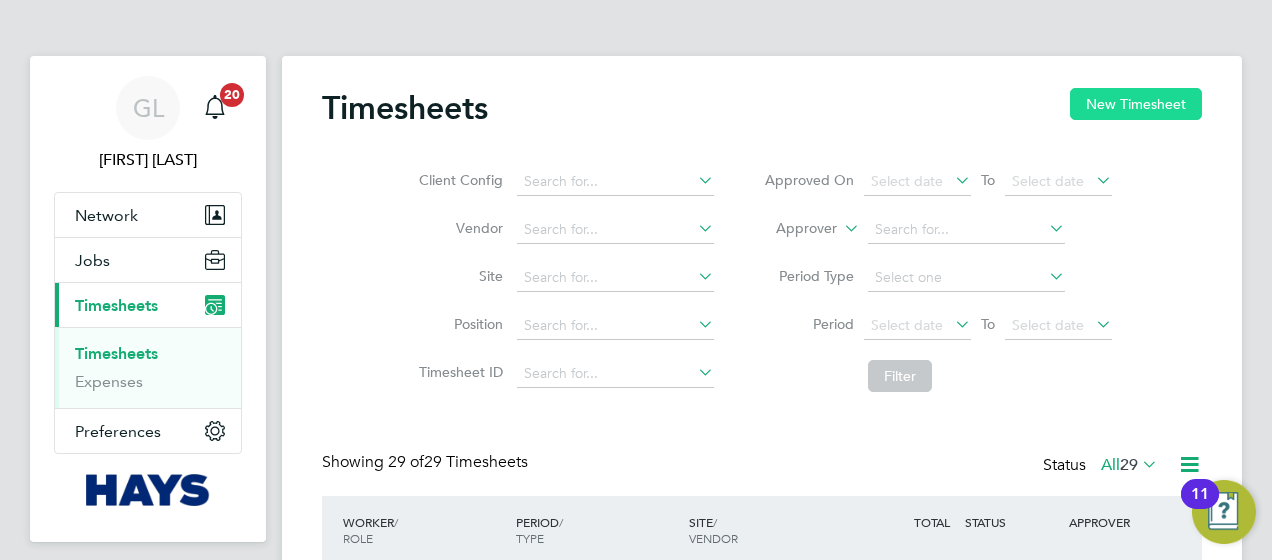click on "New Timesheet" 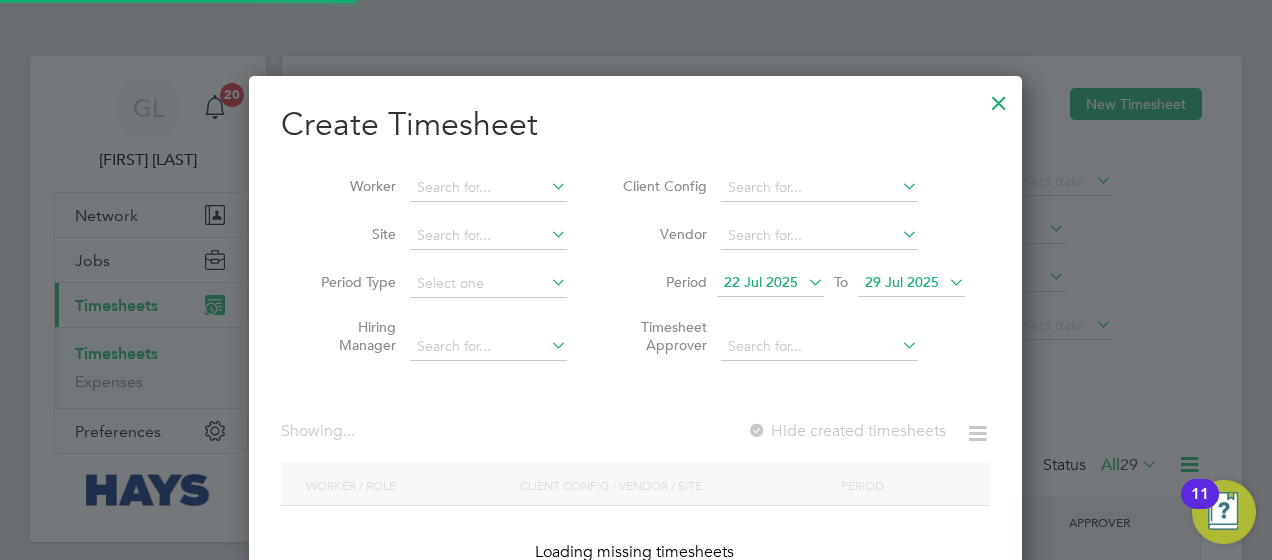 scroll, scrollTop: 10, scrollLeft: 9, axis: both 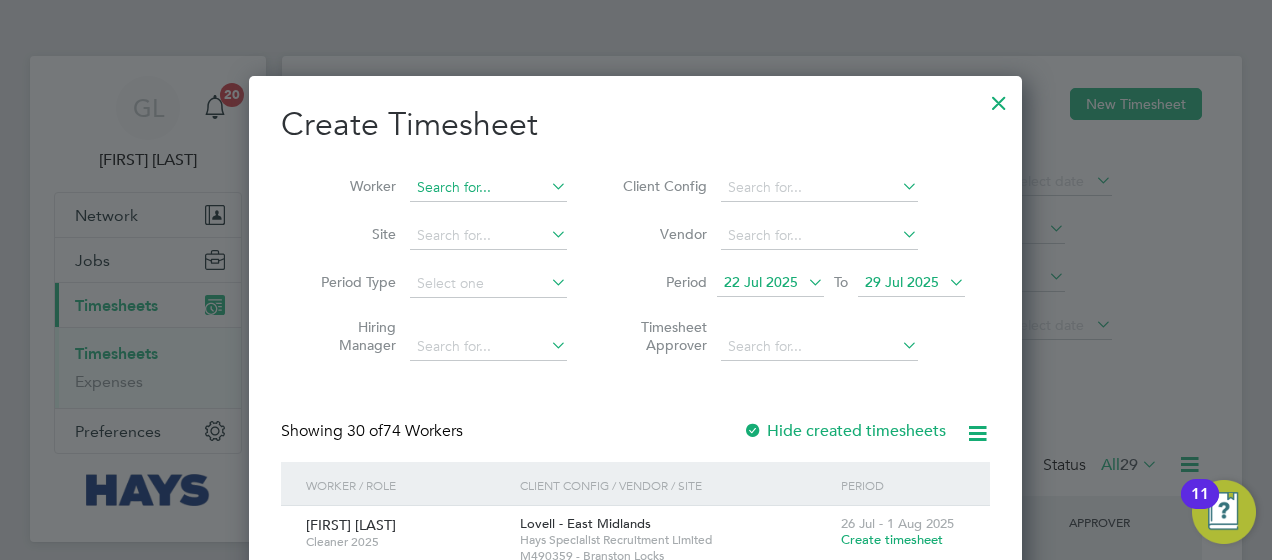 click at bounding box center (488, 188) 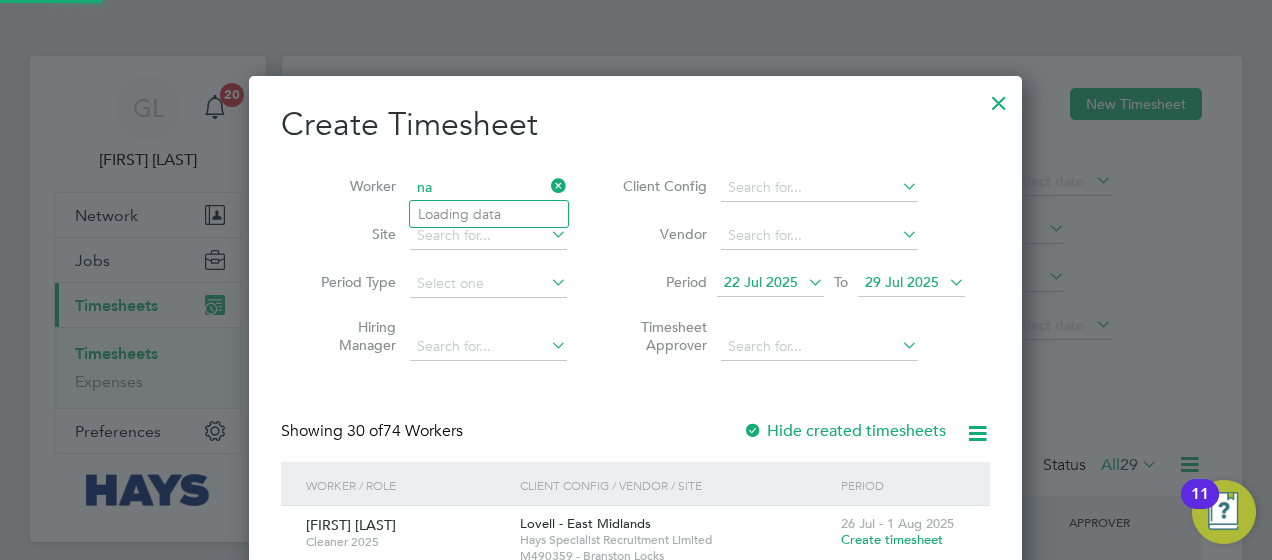 type on "n" 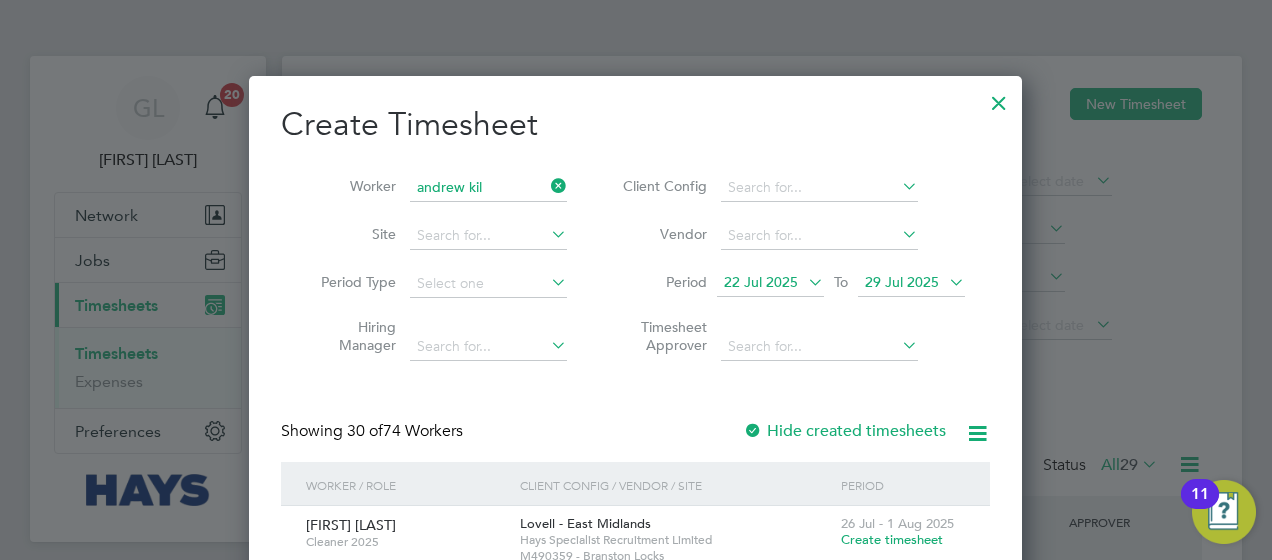 click on "[FIRST]   [LAST]" 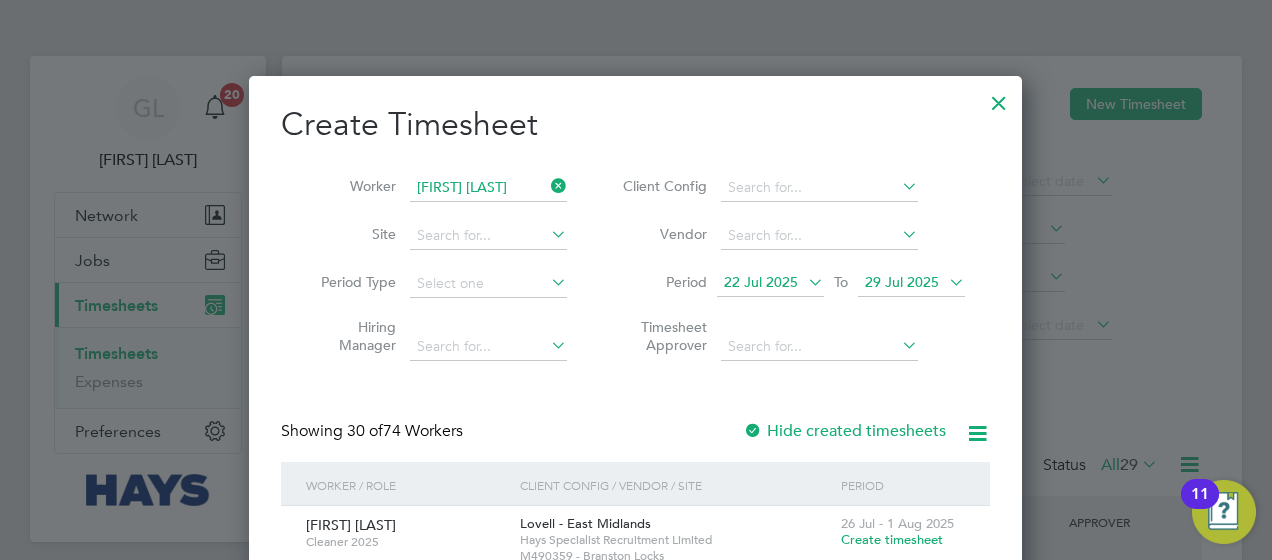 scroll, scrollTop: 10, scrollLeft: 9, axis: both 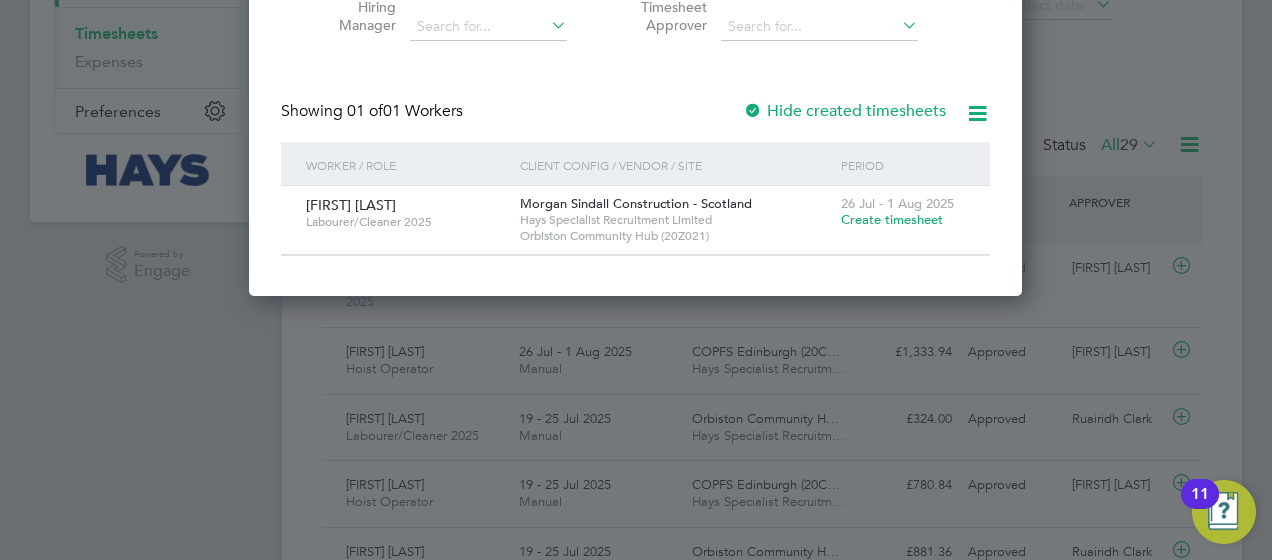 click on "Create timesheet" at bounding box center [892, 219] 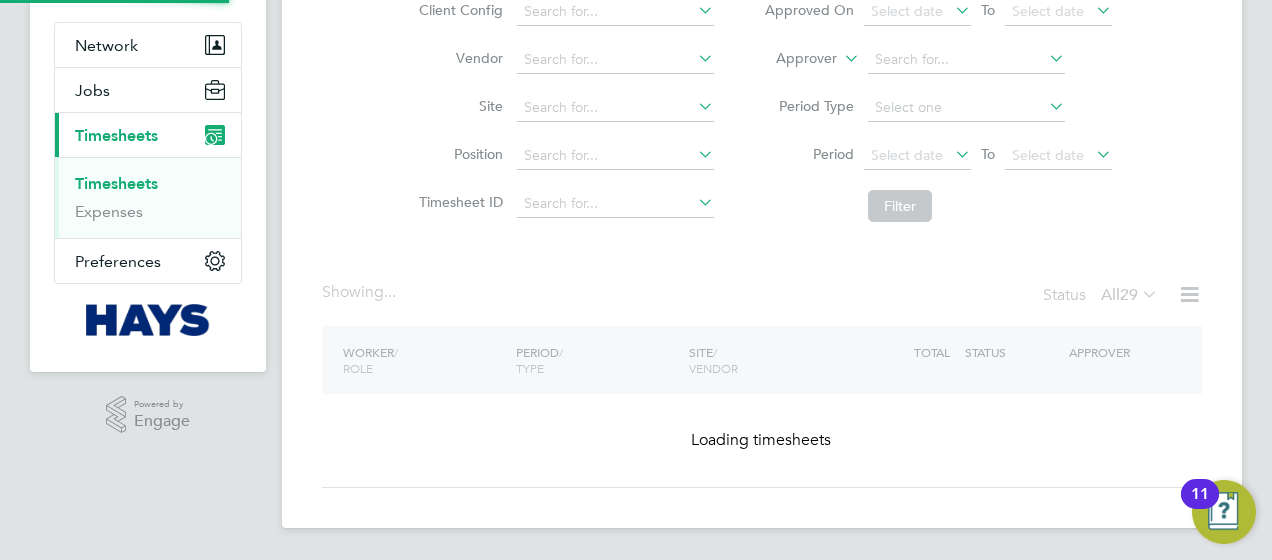 scroll, scrollTop: 168, scrollLeft: 0, axis: vertical 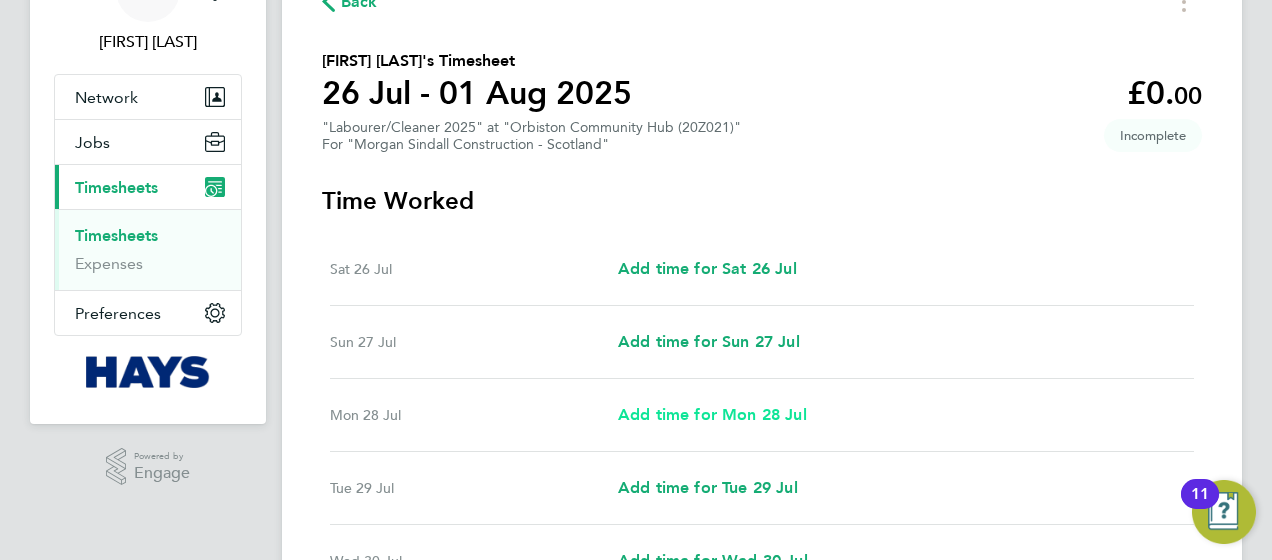 click on "Add time for Mon 28 Jul" at bounding box center (712, 414) 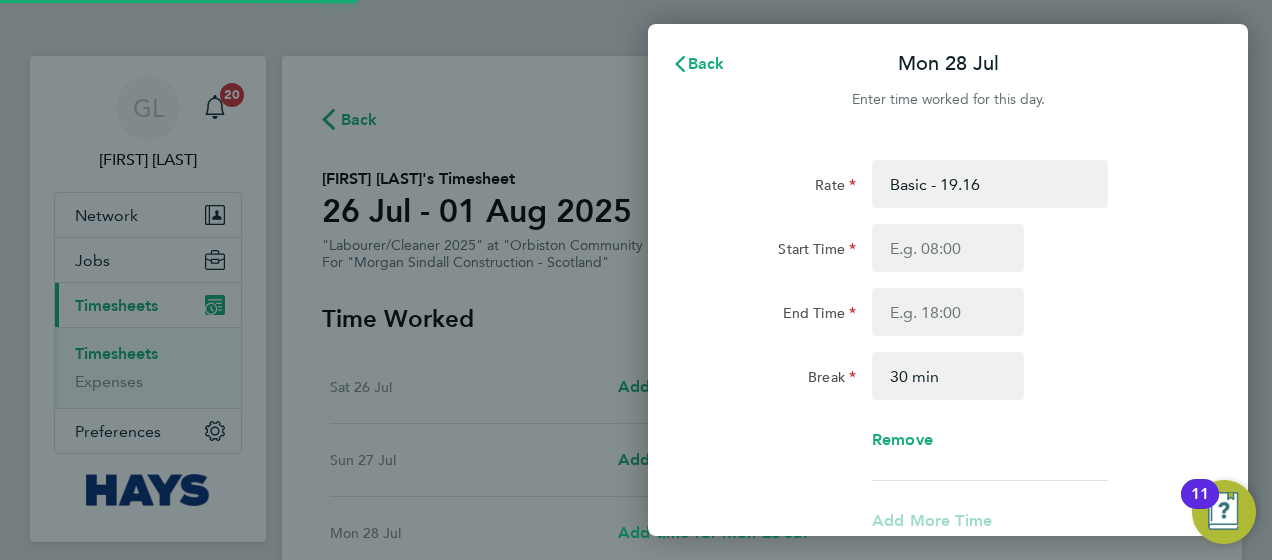 scroll, scrollTop: 0, scrollLeft: 0, axis: both 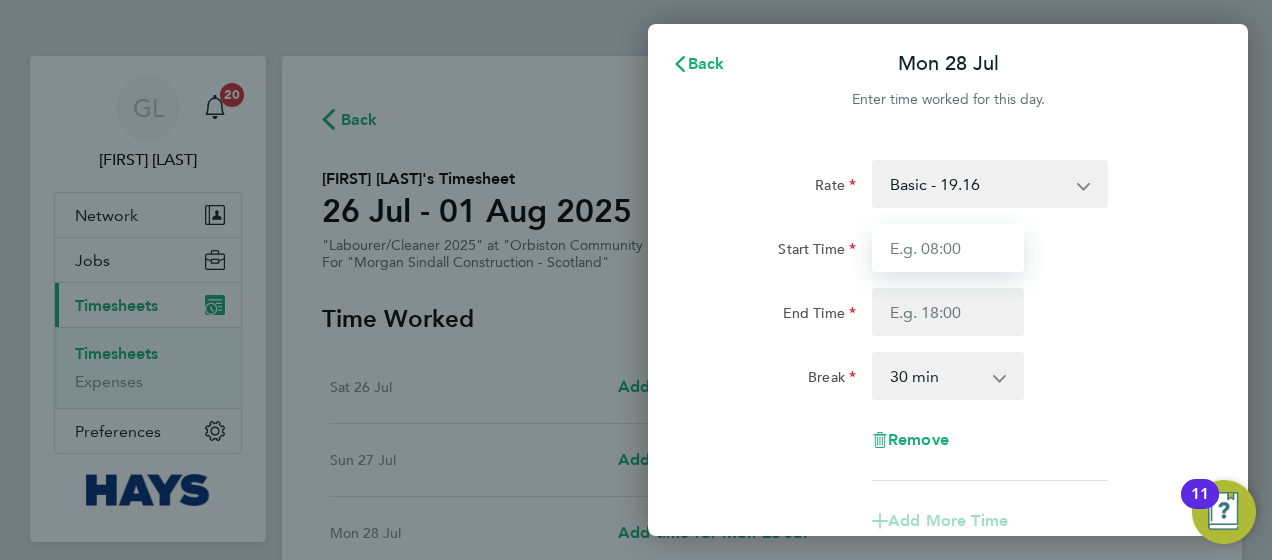 click on "Start Time" at bounding box center (948, 248) 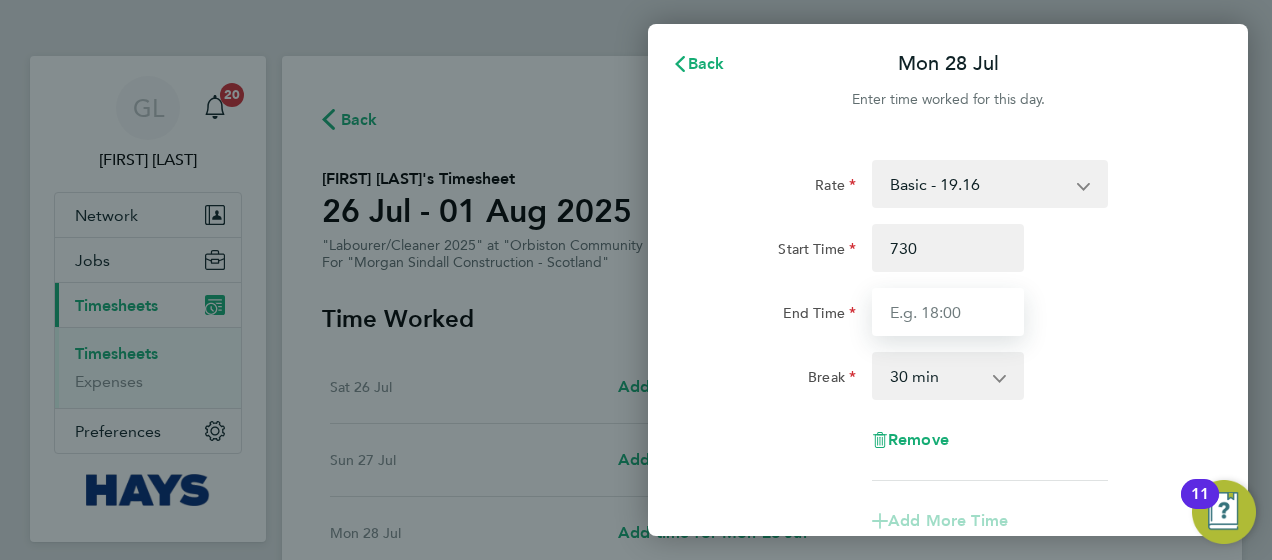 type on "07:30" 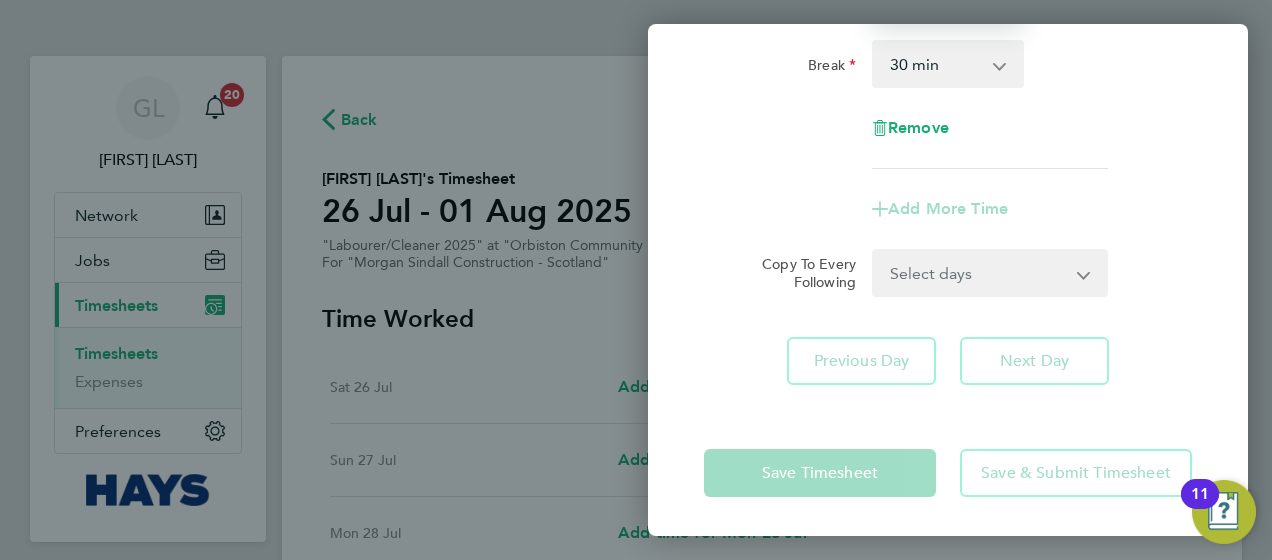 scroll, scrollTop: 312, scrollLeft: 0, axis: vertical 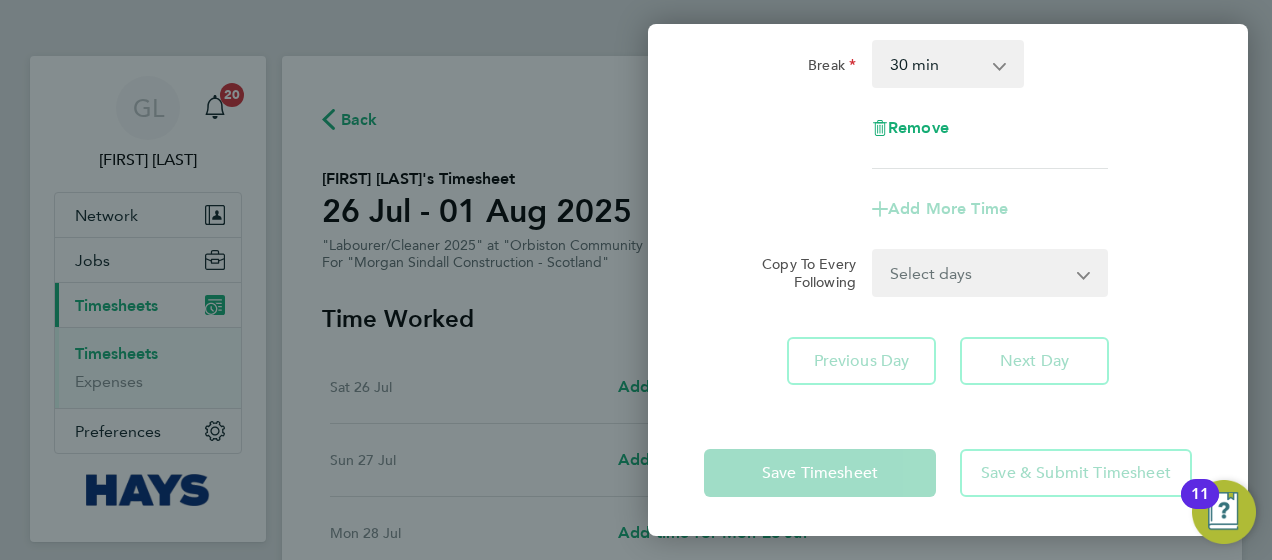 type on "16:30" 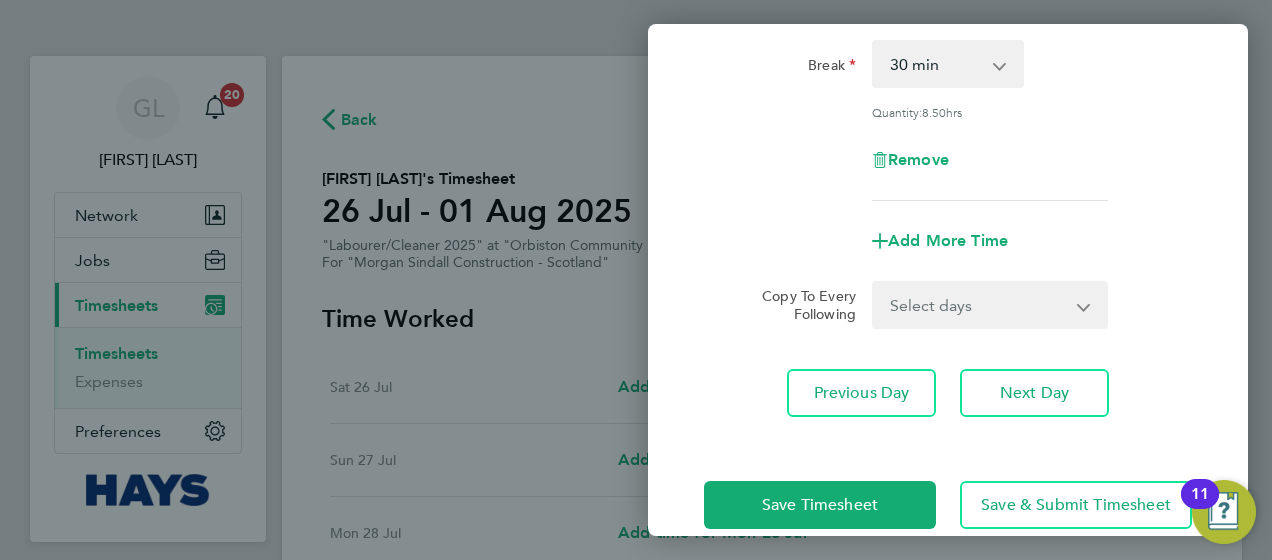 click on "Rate  Basic - 19.16   OVERTIME - 27.44
Start Time 07:30 End Time 16:30 Break  0 min   15 min   30 min   45 min   60 min   75 min   90 min
Quantity:  8.50  hrs
Remove
Add More Time  Copy To Every Following  Select days   Day   Tuesday   Wednesday   Thursday   Friday
Previous Day   Next Day" 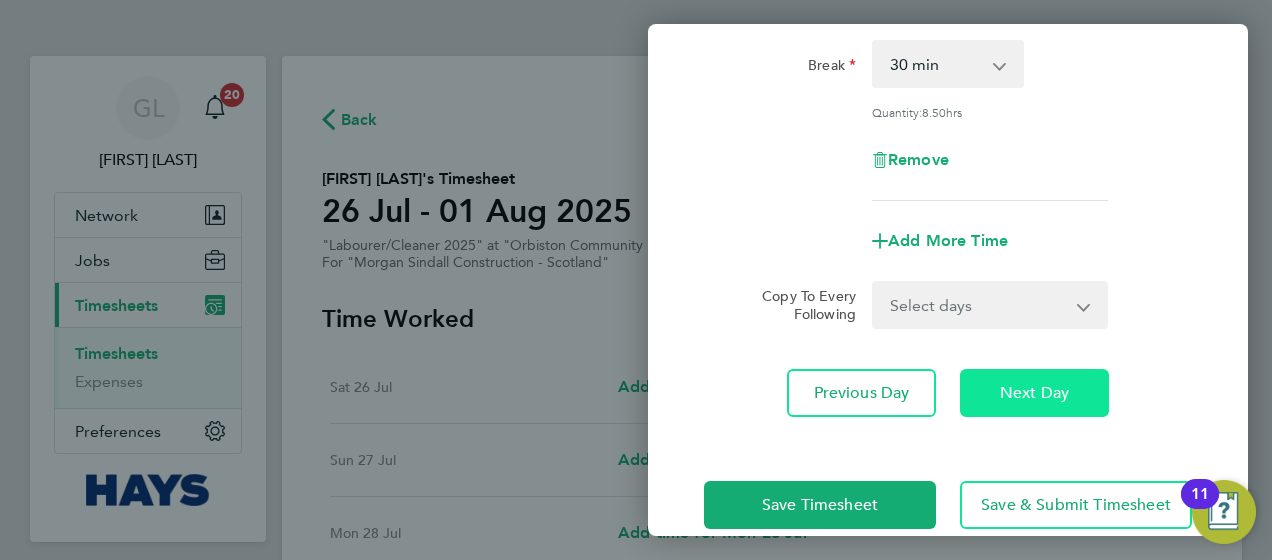 click on "Next Day" 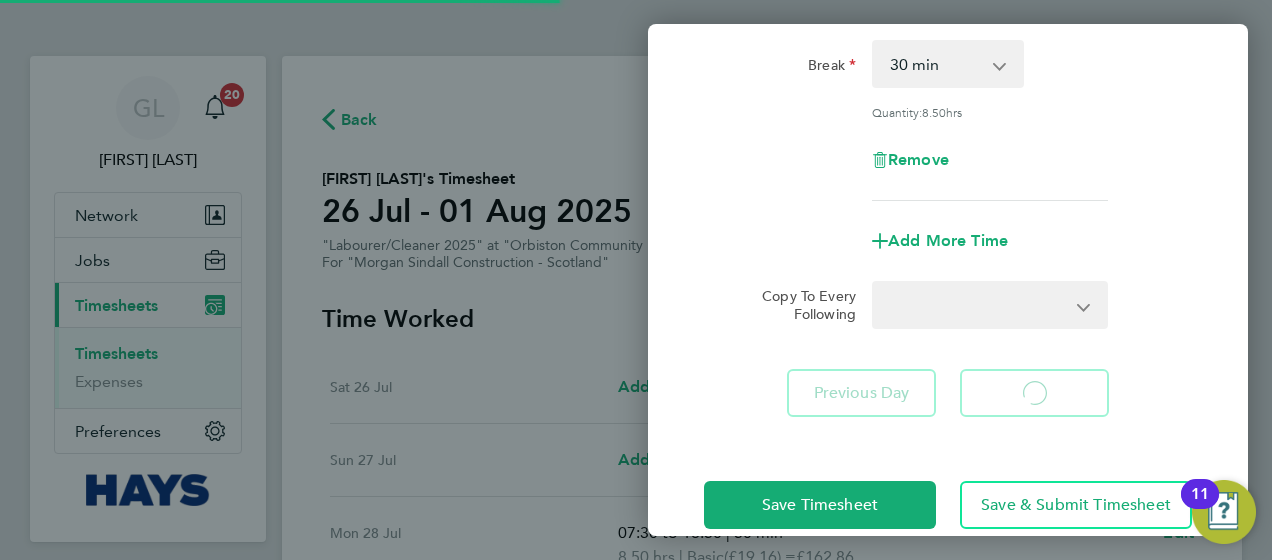 select on "30" 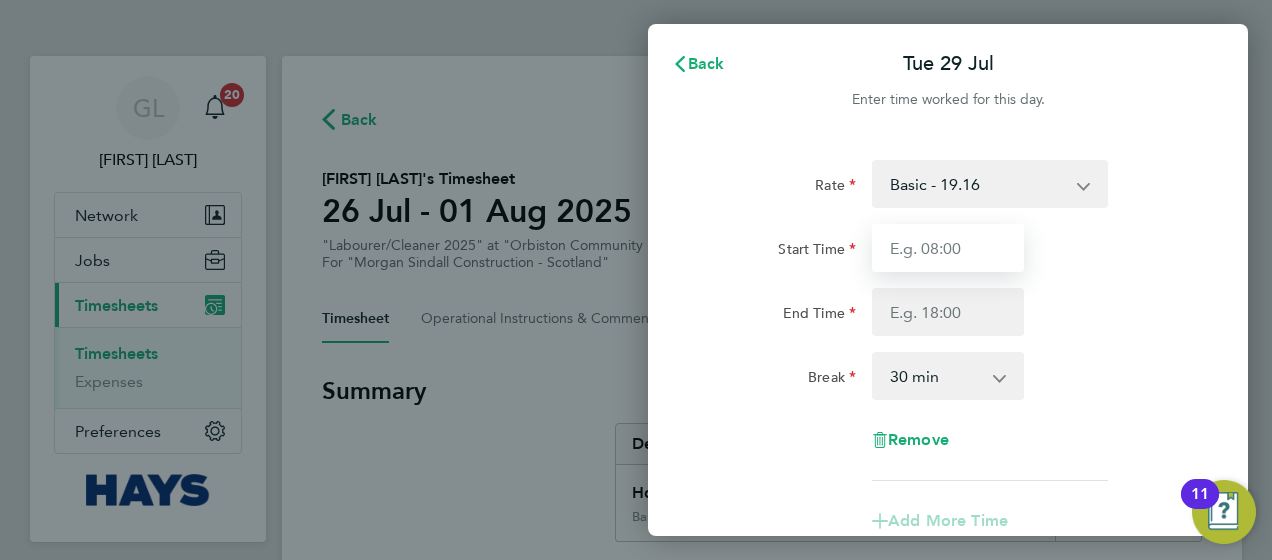 click on "Start Time" at bounding box center (948, 248) 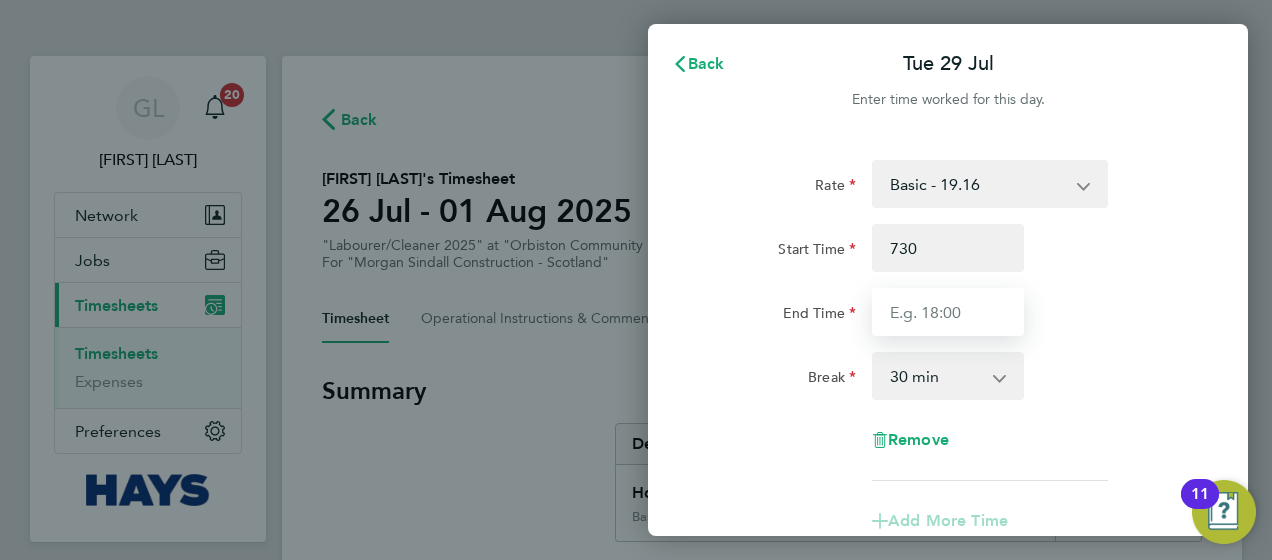 type on "07:30" 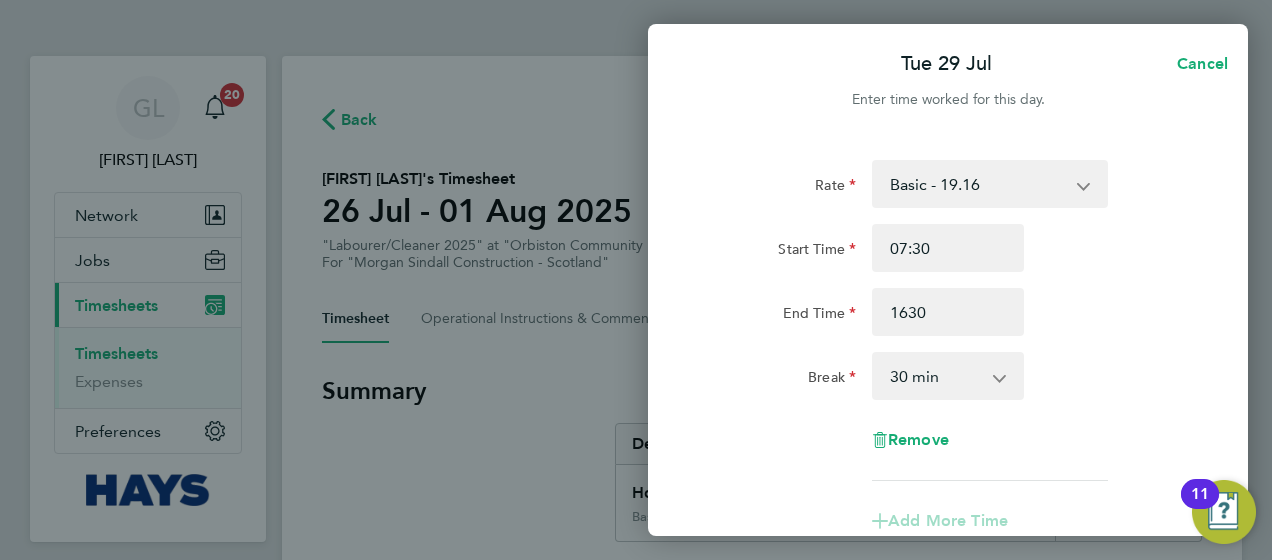type on "16:30" 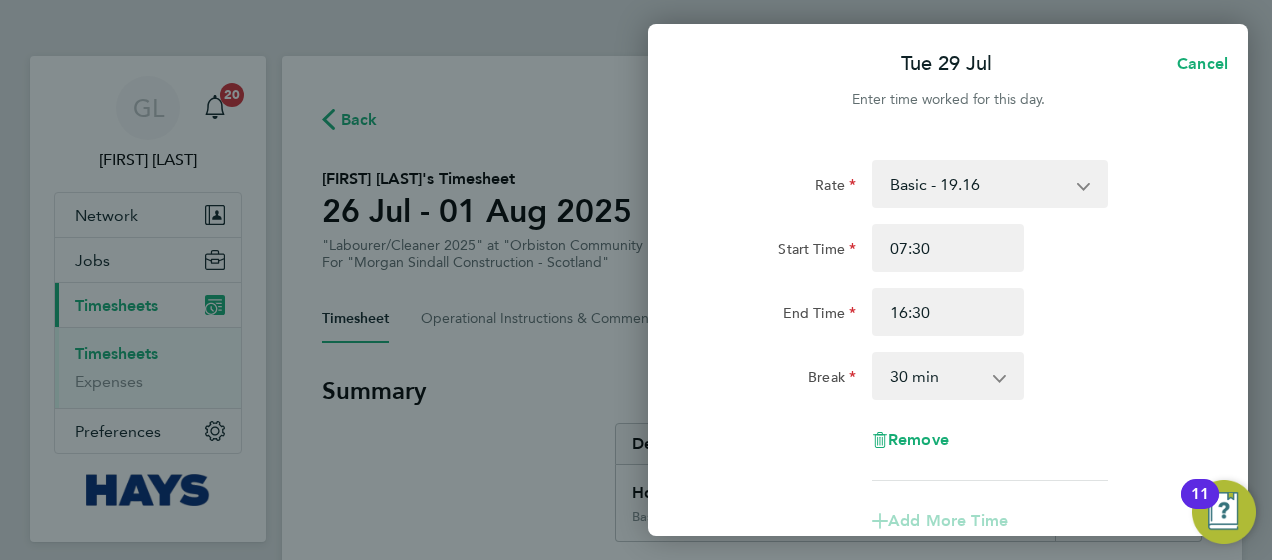click on "End Time 16:30" 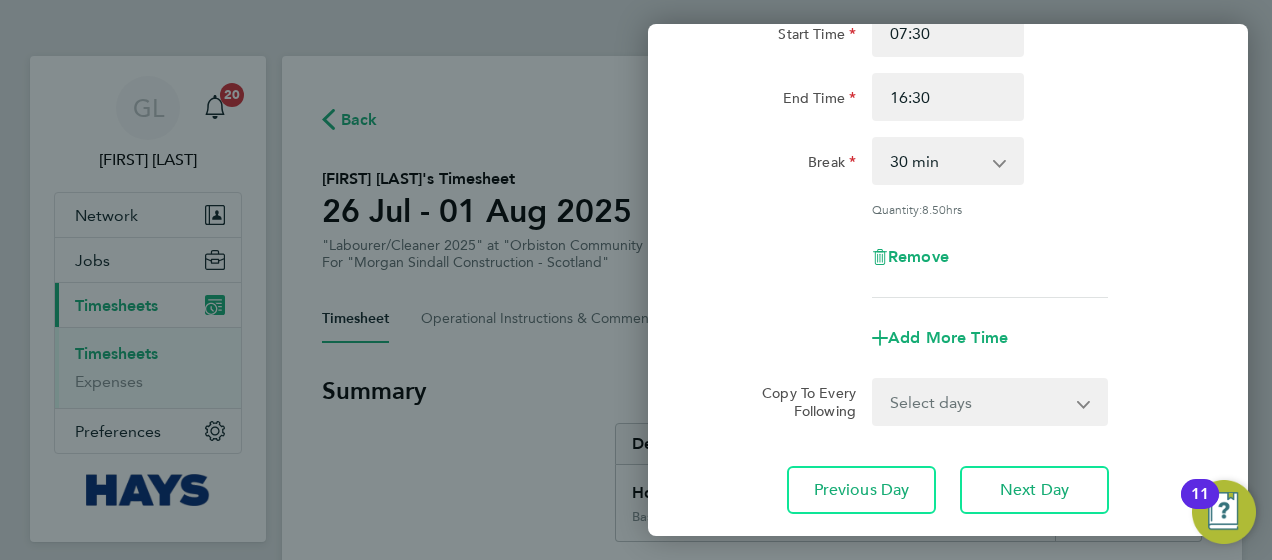 scroll, scrollTop: 217, scrollLeft: 0, axis: vertical 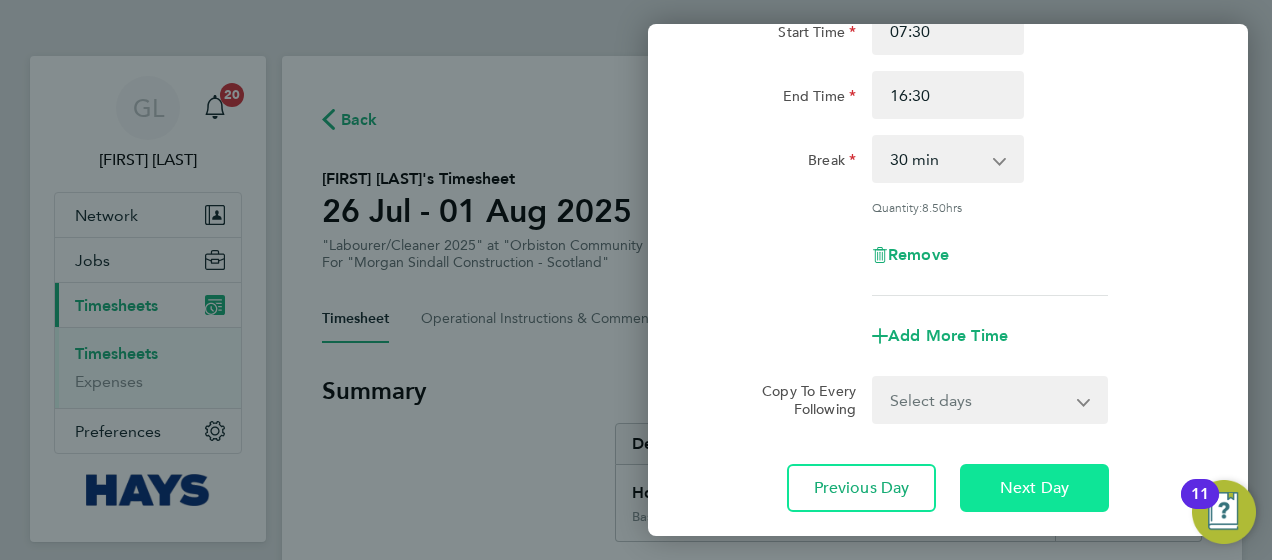 click on "Rate  Basic - 19.16   OVERTIME - 27.44
Start Time 07:30 End Time 16:30 Break  0 min   15 min   30 min   45 min   60 min   75 min   90 min
Quantity:  8.50  hrs
Remove
Add More Time  Copy To Every Following  Select days   Day   Wednesday   Thursday   Friday
Previous Day   Next Day" 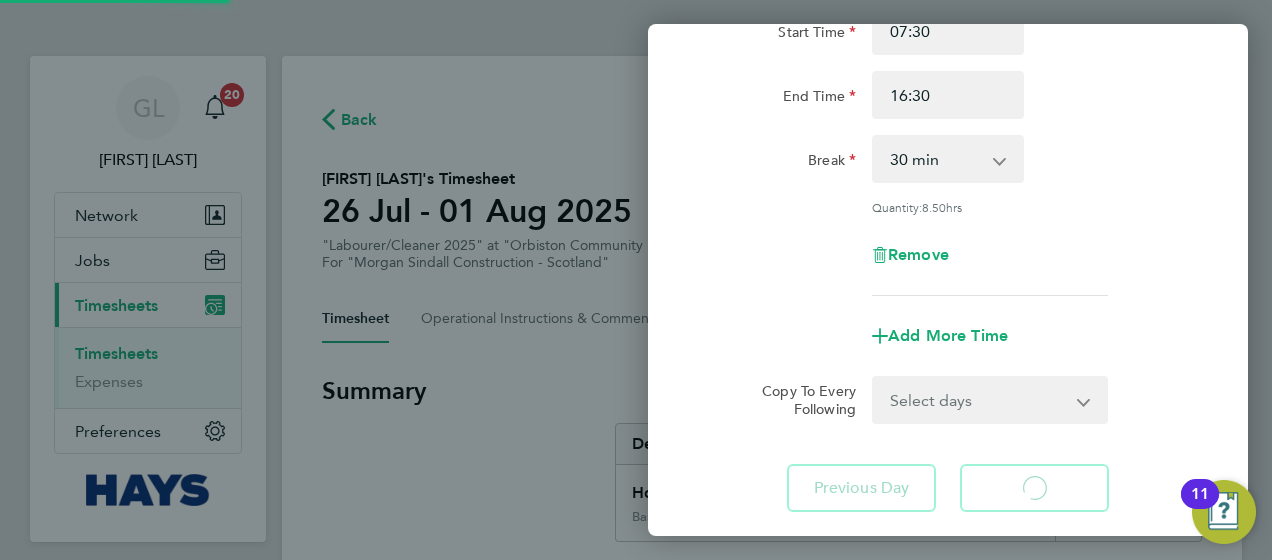 select on "30" 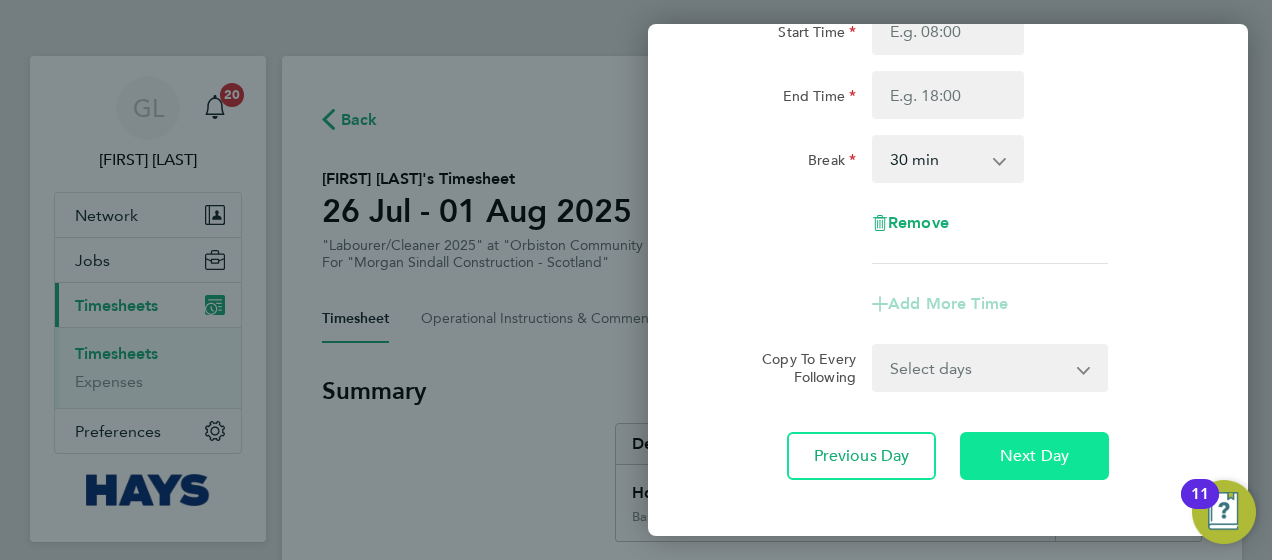 click on "Next Day" 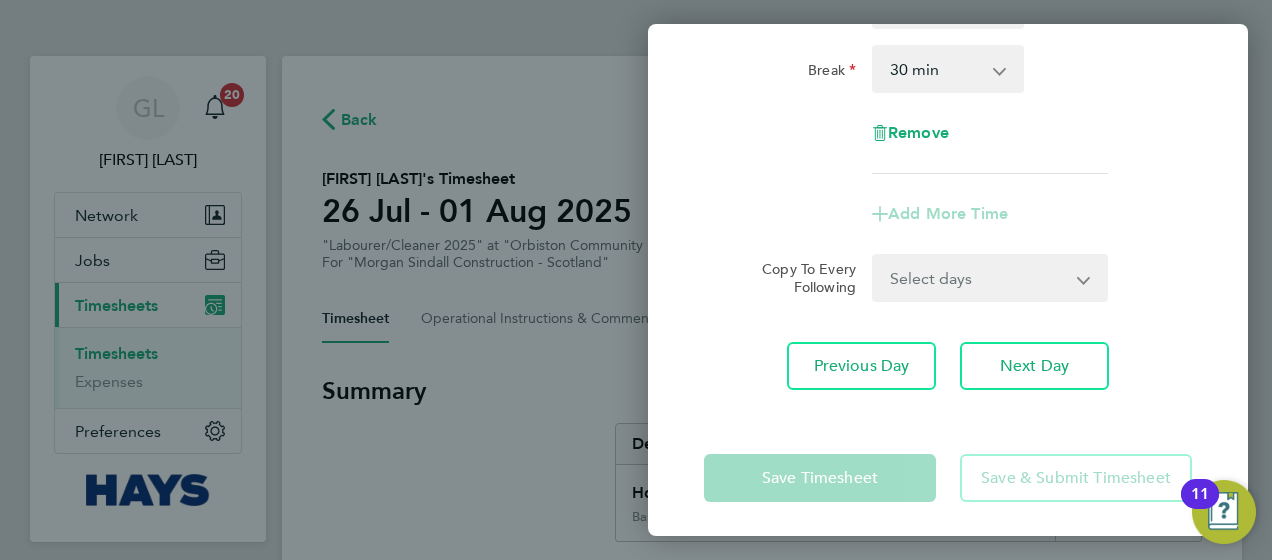 scroll, scrollTop: 312, scrollLeft: 0, axis: vertical 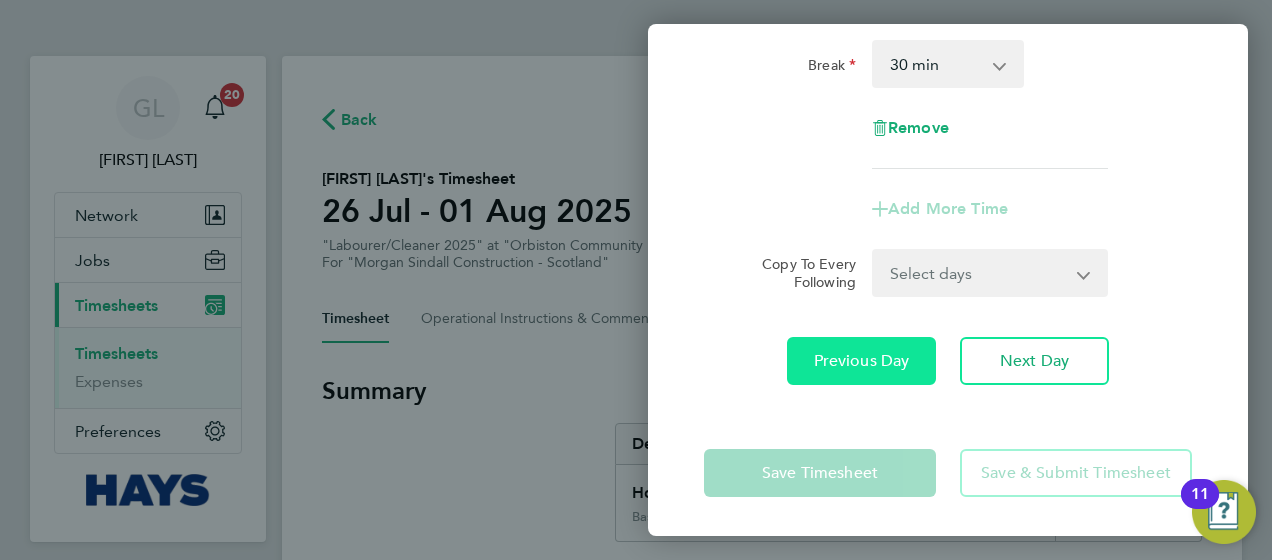 click on "Previous Day" 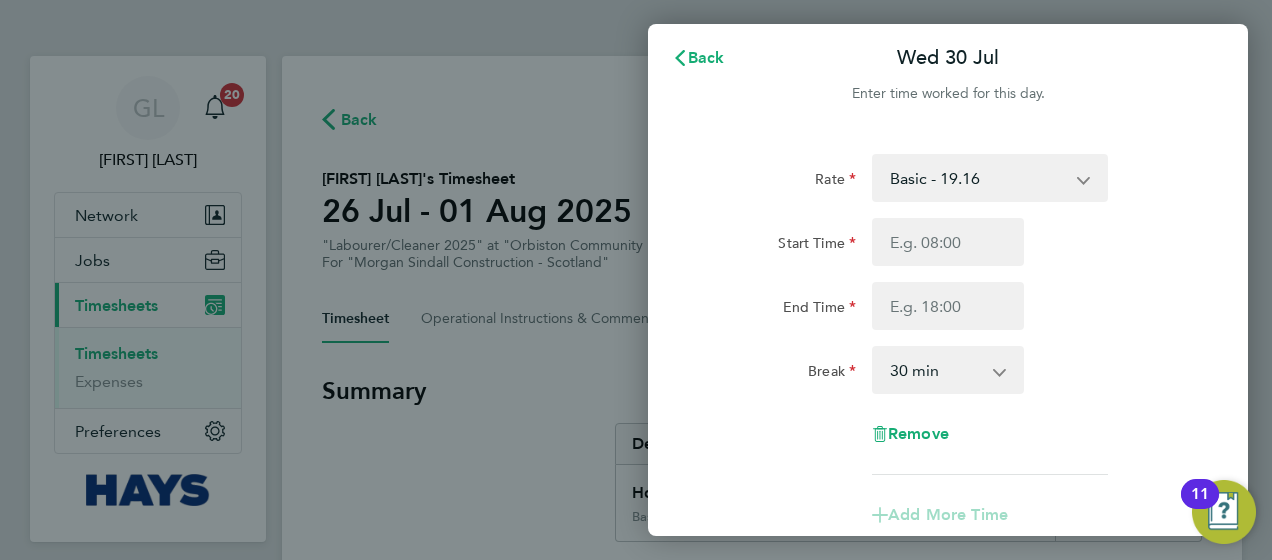 scroll, scrollTop: 4, scrollLeft: 0, axis: vertical 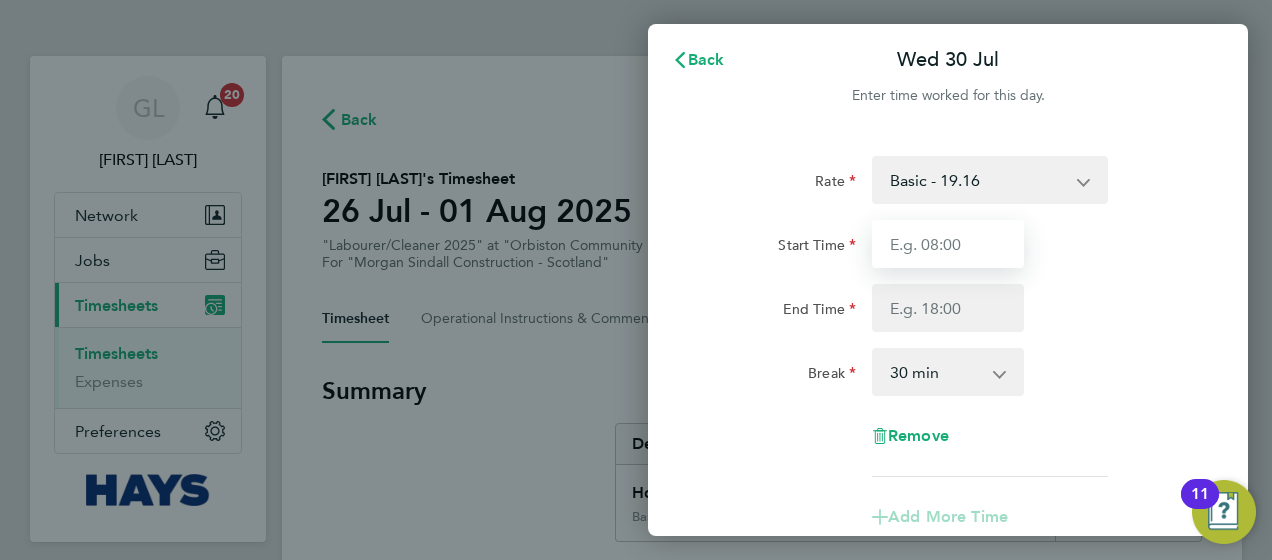 click on "Start Time" at bounding box center (948, 244) 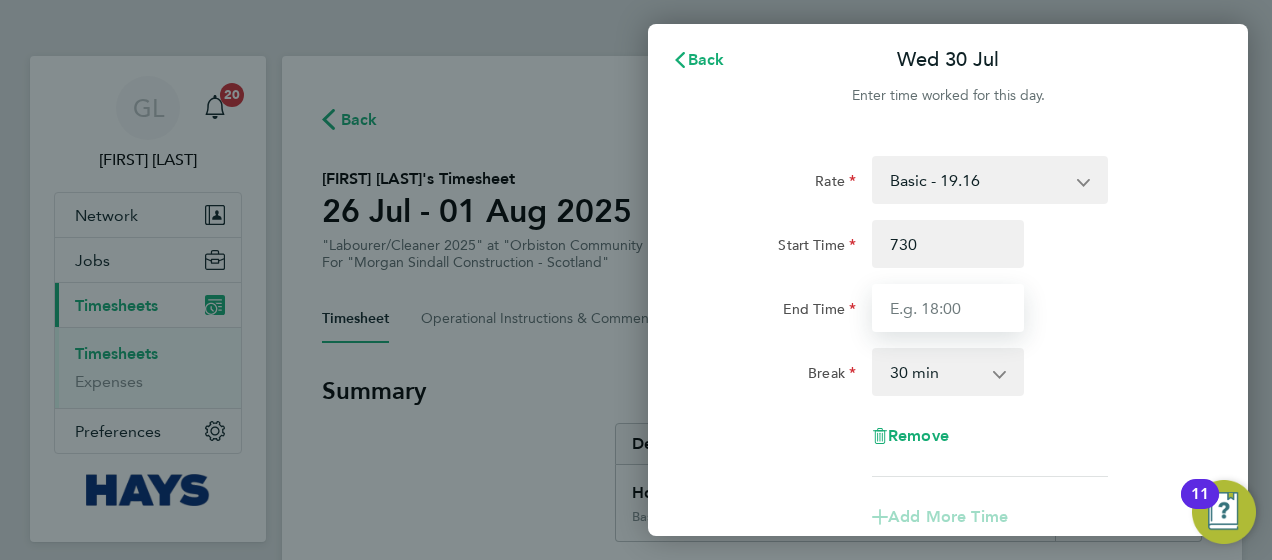 type on "07:30" 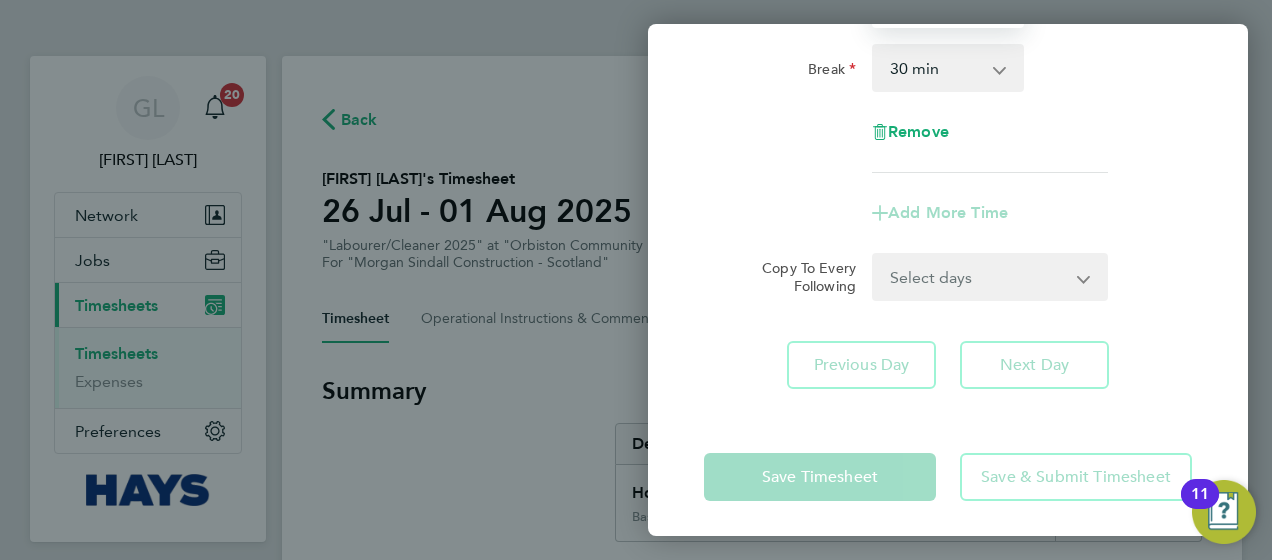 scroll, scrollTop: 310, scrollLeft: 0, axis: vertical 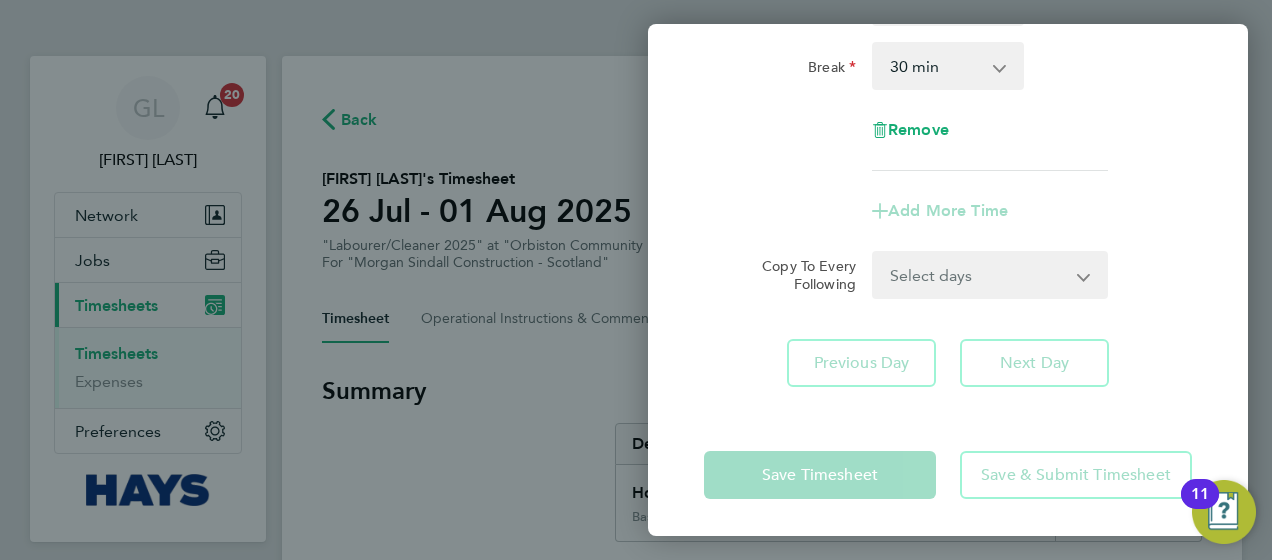 type on "16:30" 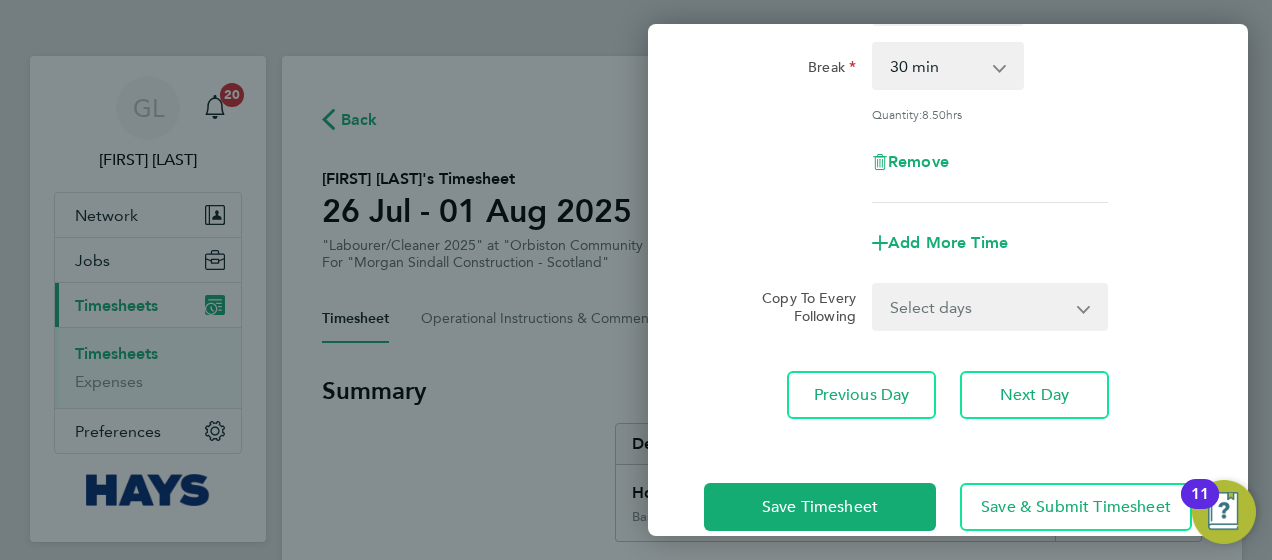click on "Rate  Basic - 19.16   OVERTIME - 27.44
Start Time 07:30 End Time 16:30 Break  0 min   15 min   30 min   45 min   60 min   75 min   90 min
Quantity:  8.50  hrs
Remove
Add More Time  Copy To Every Following  Select days   Day   Thursday   Friday
Previous Day   Next Day" 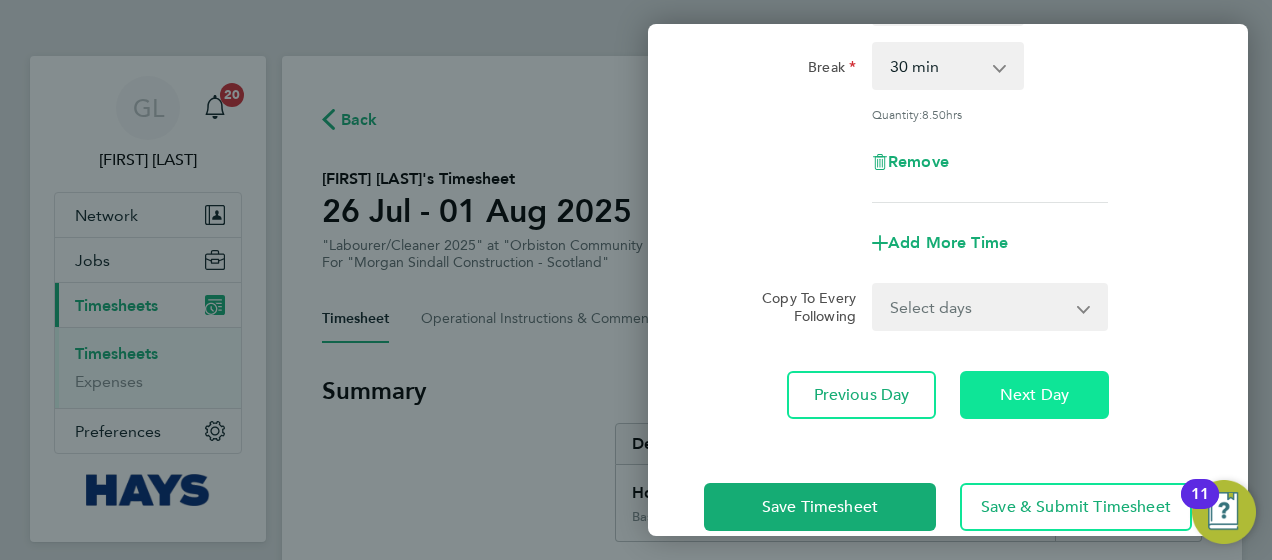 click on "Next Day" 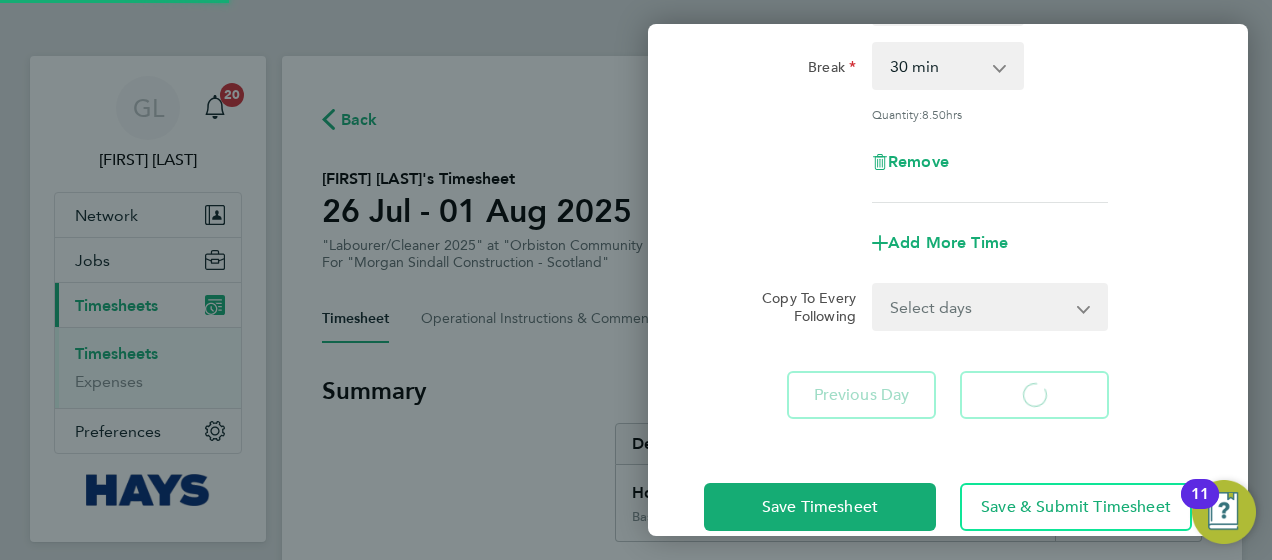 select on "30" 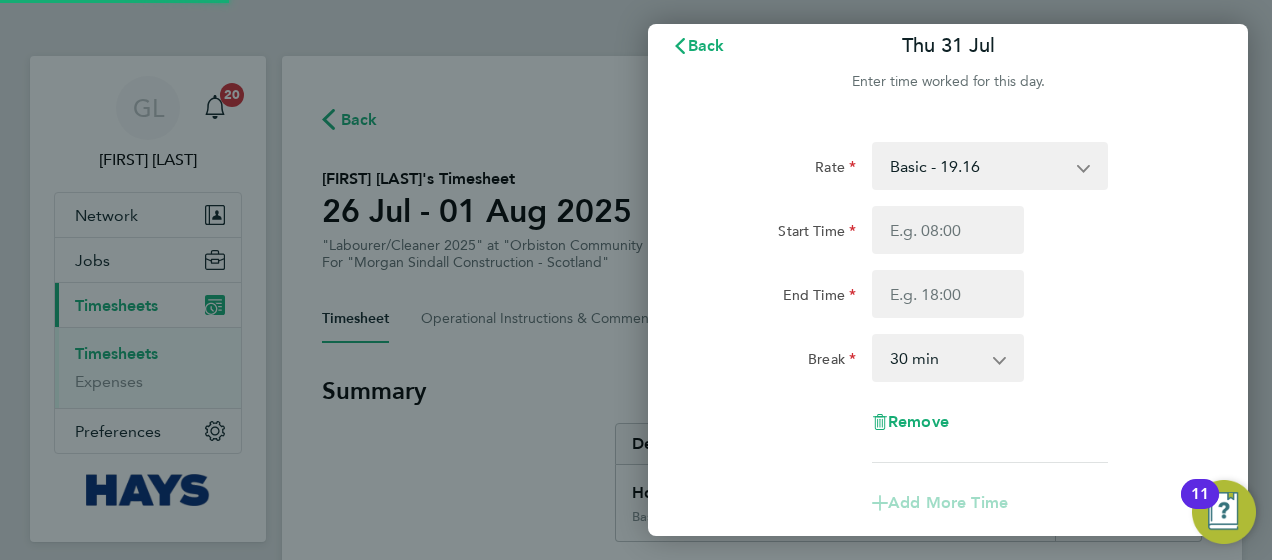 select on "30" 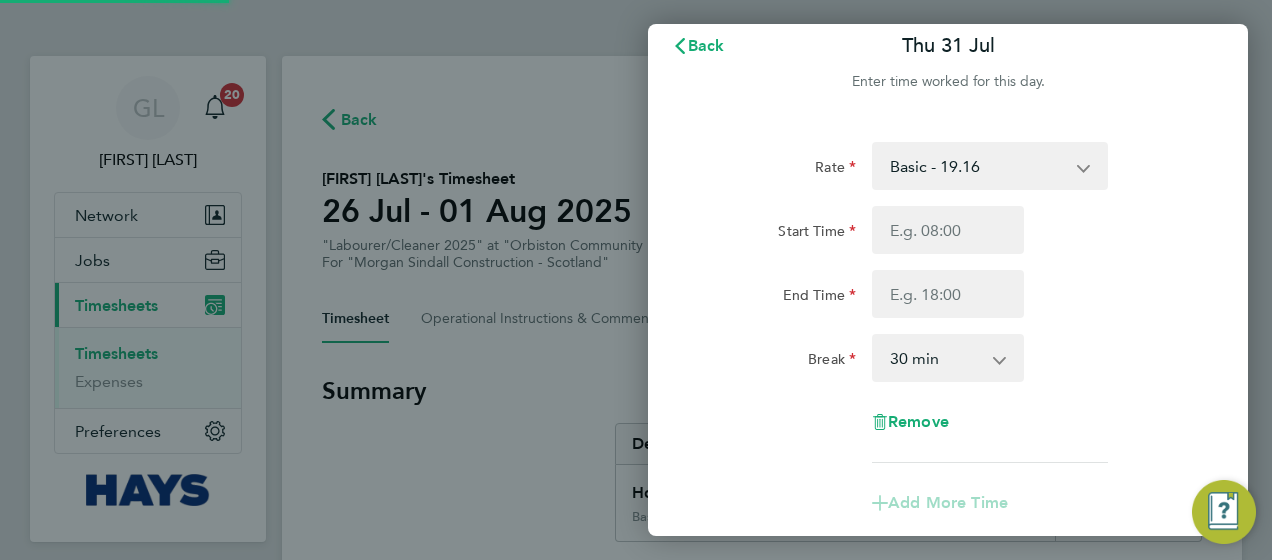 scroll, scrollTop: 6, scrollLeft: 0, axis: vertical 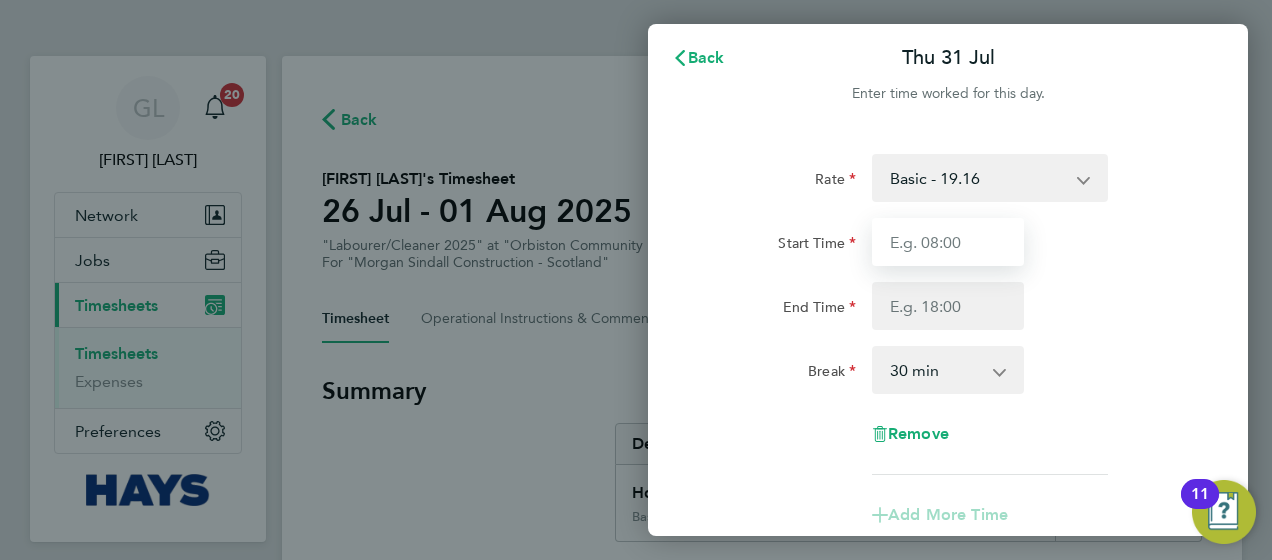 click on "Start Time" at bounding box center (948, 242) 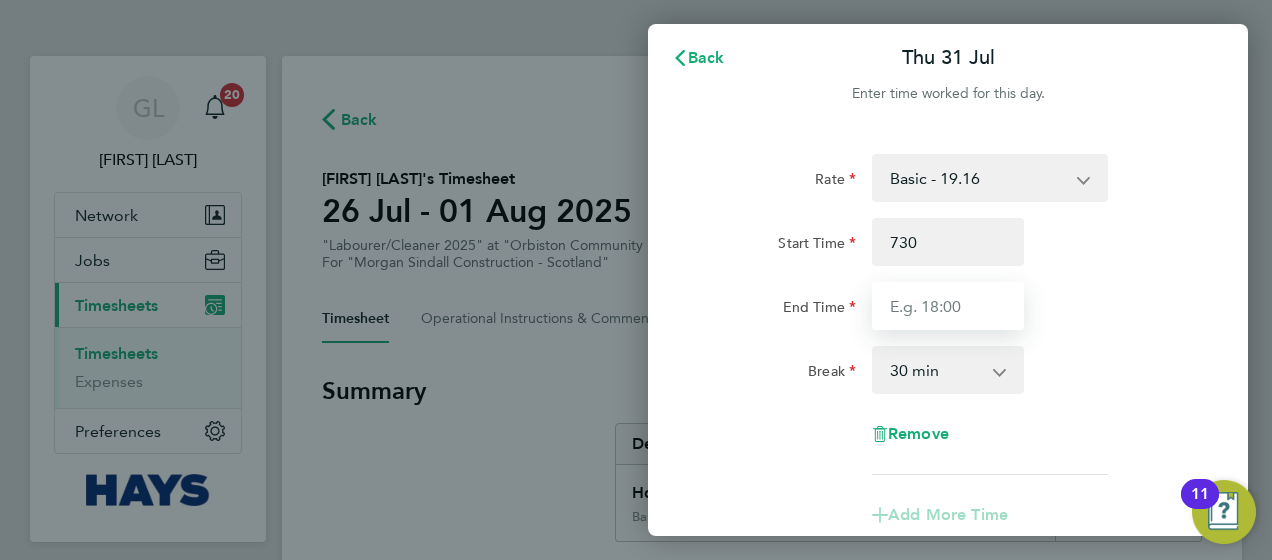 type on "07:30" 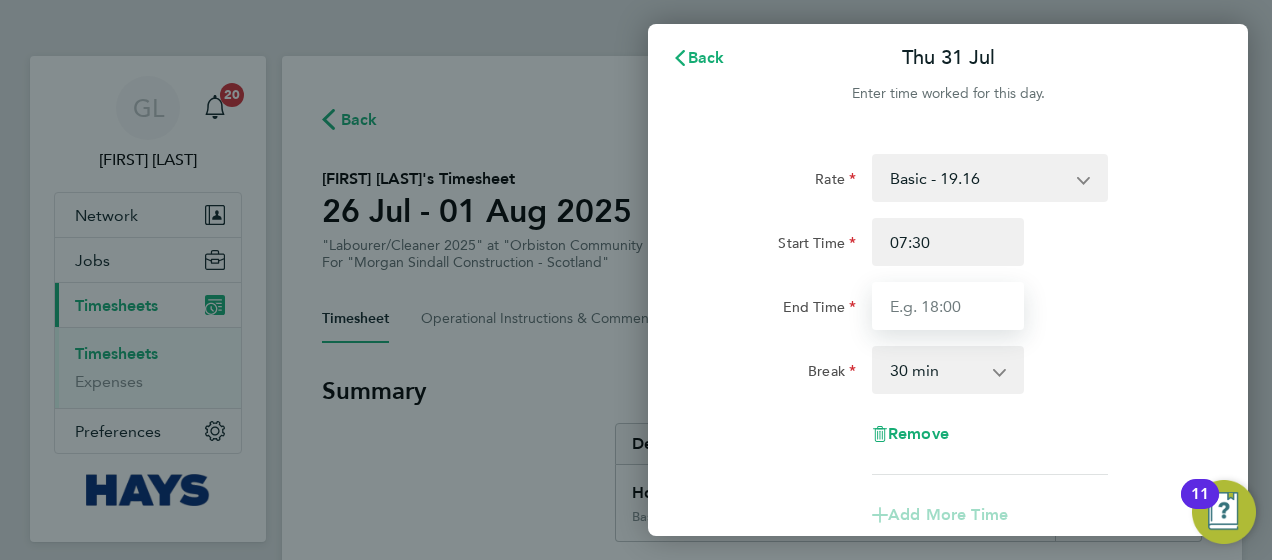 click on "End Time" at bounding box center [948, 306] 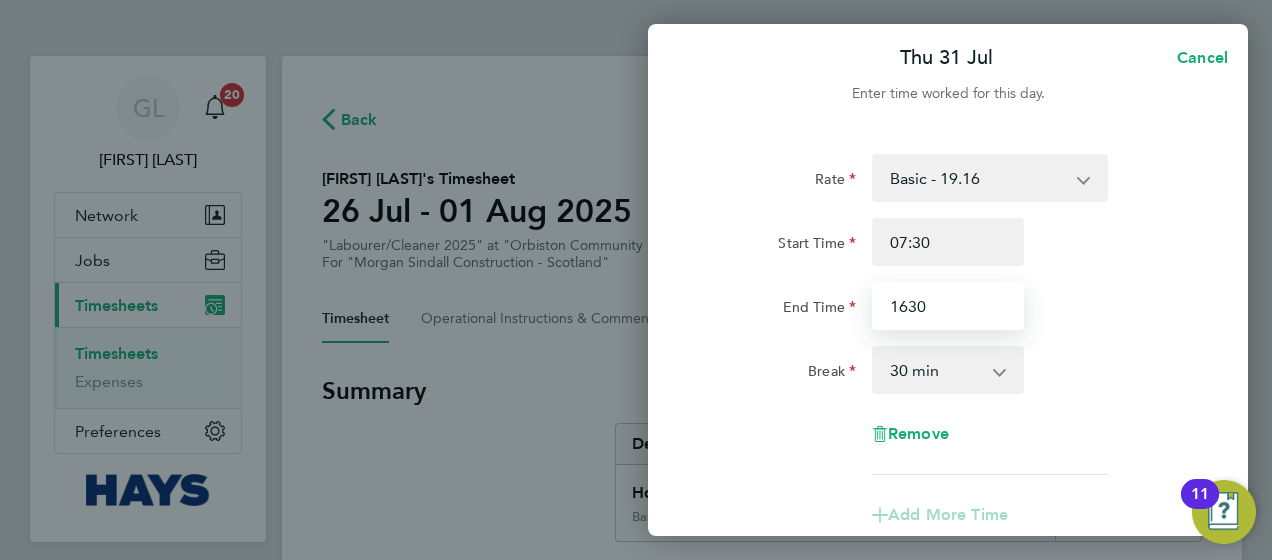 scroll, scrollTop: 312, scrollLeft: 0, axis: vertical 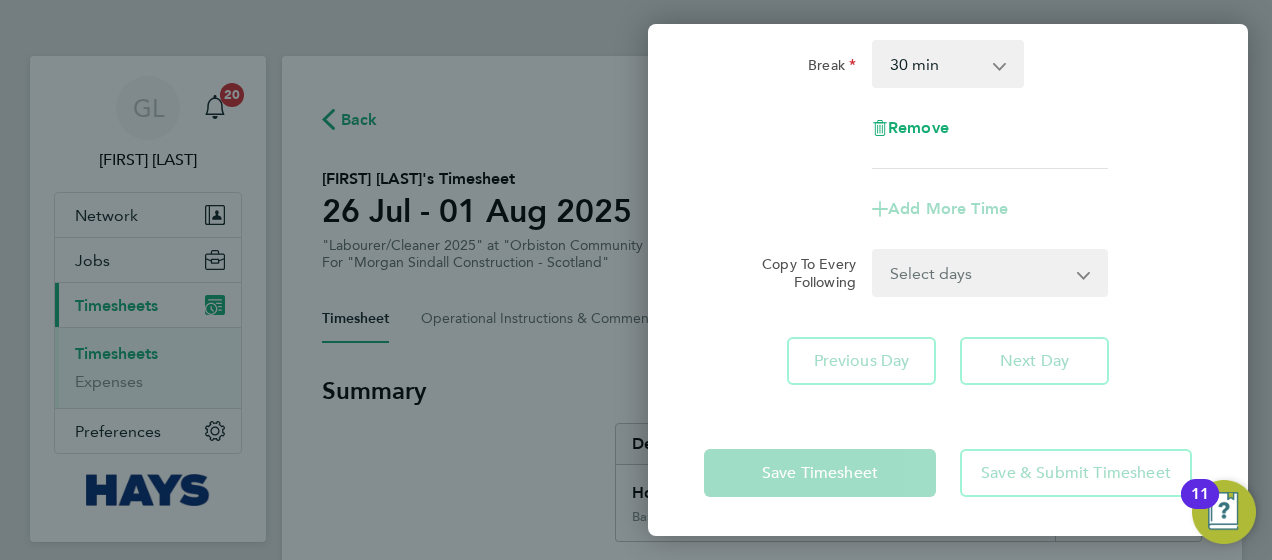 type on "16:30" 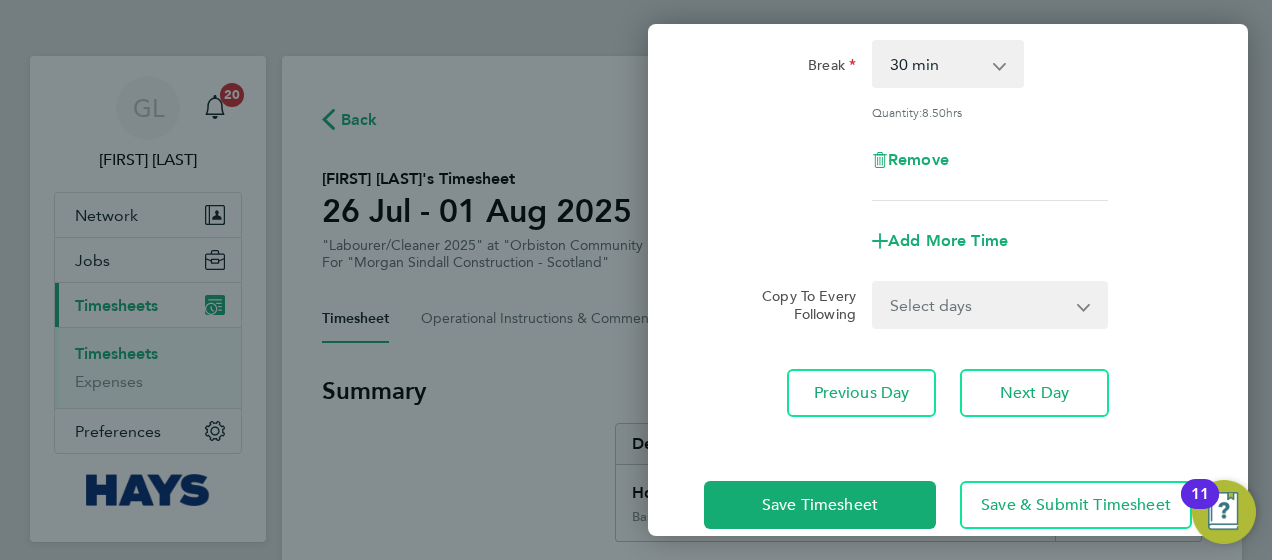 click on "Rate  Basic - 19.16   OVERTIME - 27.44
Start Time 07:30 End Time 16:30 Break  0 min   15 min   30 min   45 min   60 min   75 min   90 min
Quantity:  8.50  hrs
Remove
Add More Time  Copy To Every Following  Select days   Friday
Previous Day   Next Day" 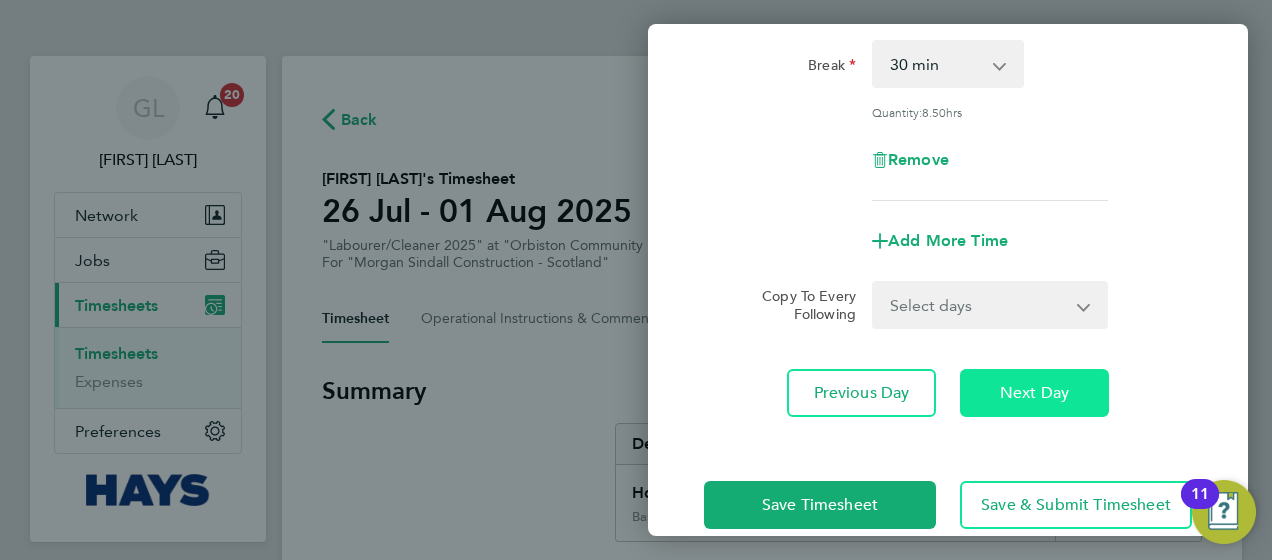 click on "Next Day" 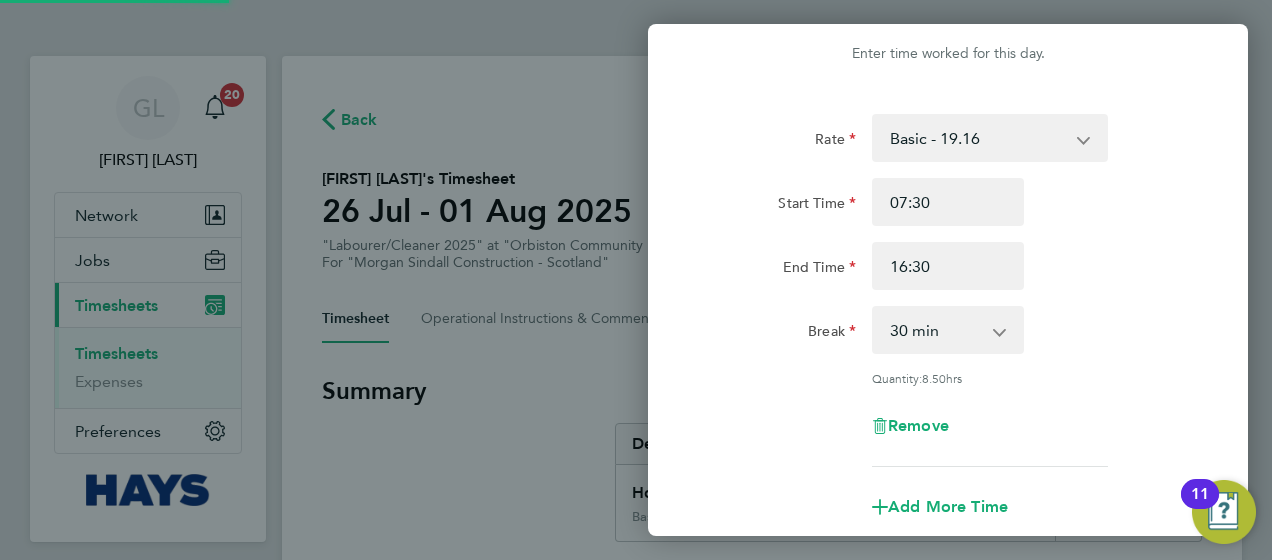 scroll, scrollTop: 36, scrollLeft: 0, axis: vertical 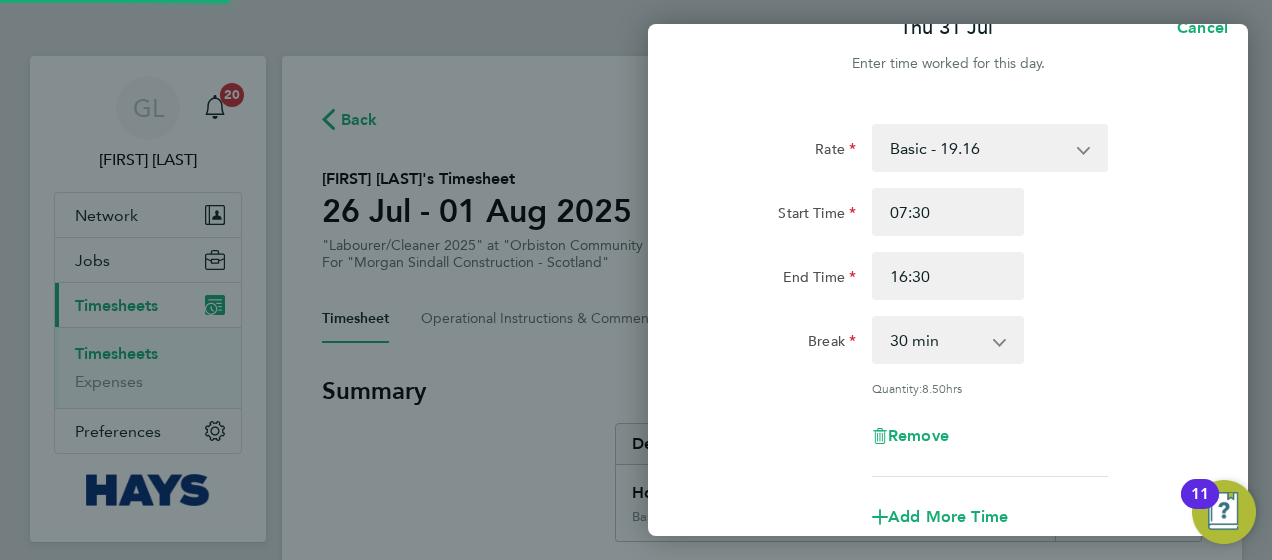 select on "30" 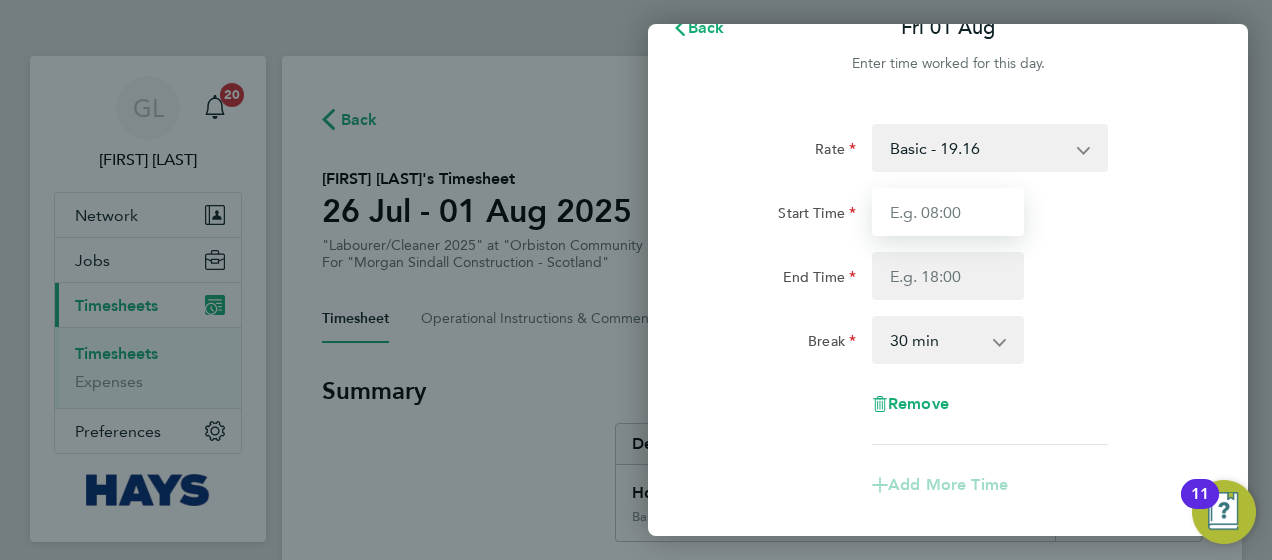 click on "Start Time" at bounding box center [948, 212] 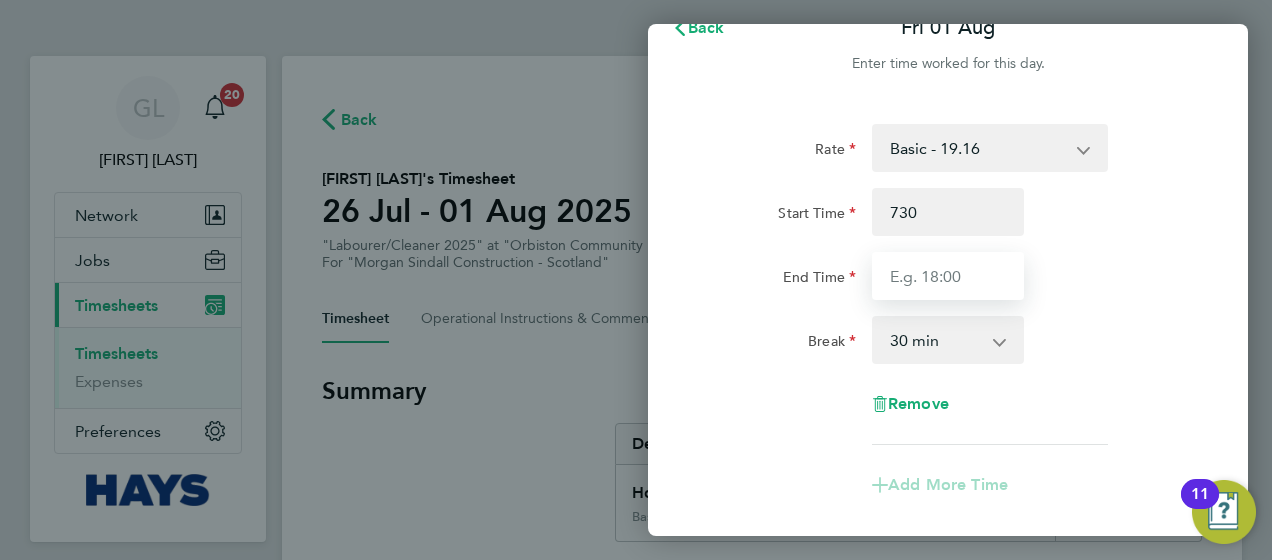 type on "07:30" 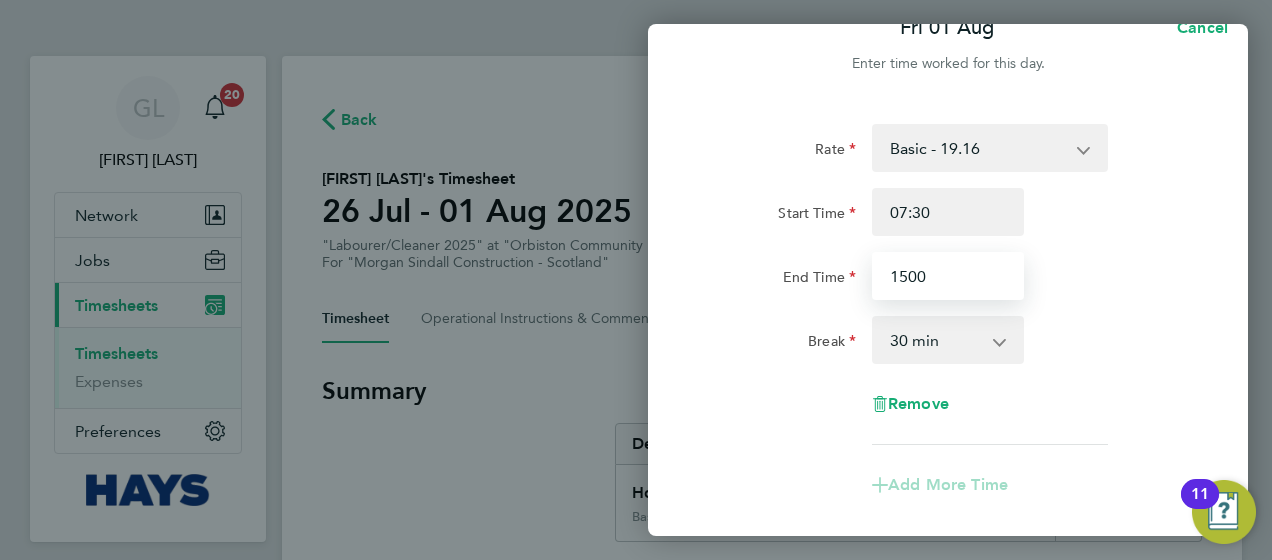 scroll, scrollTop: 264, scrollLeft: 0, axis: vertical 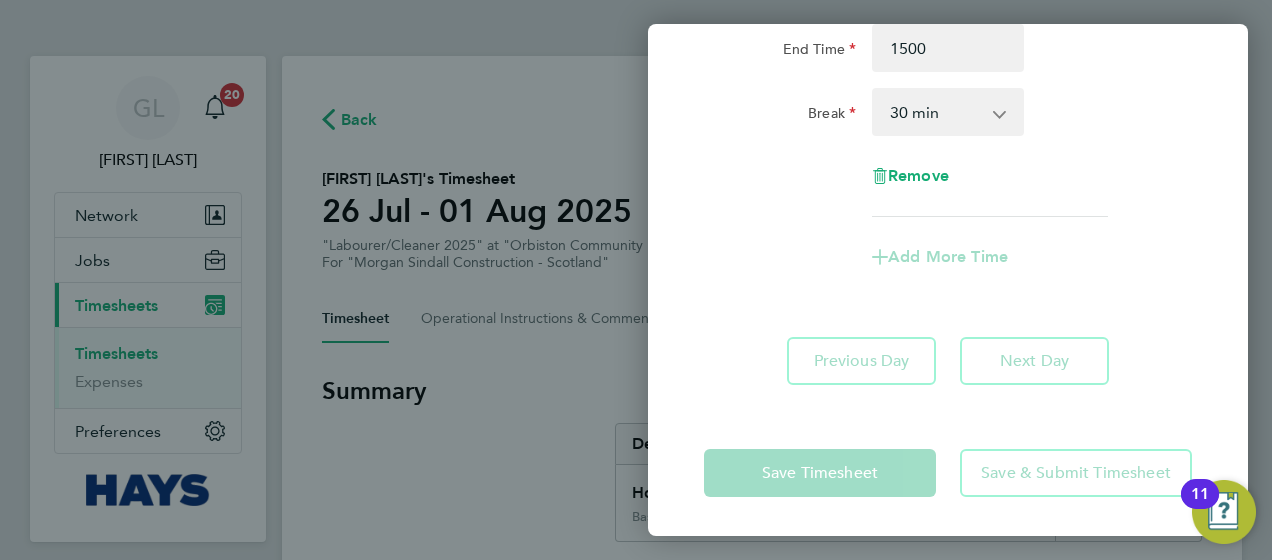 type on "15:00" 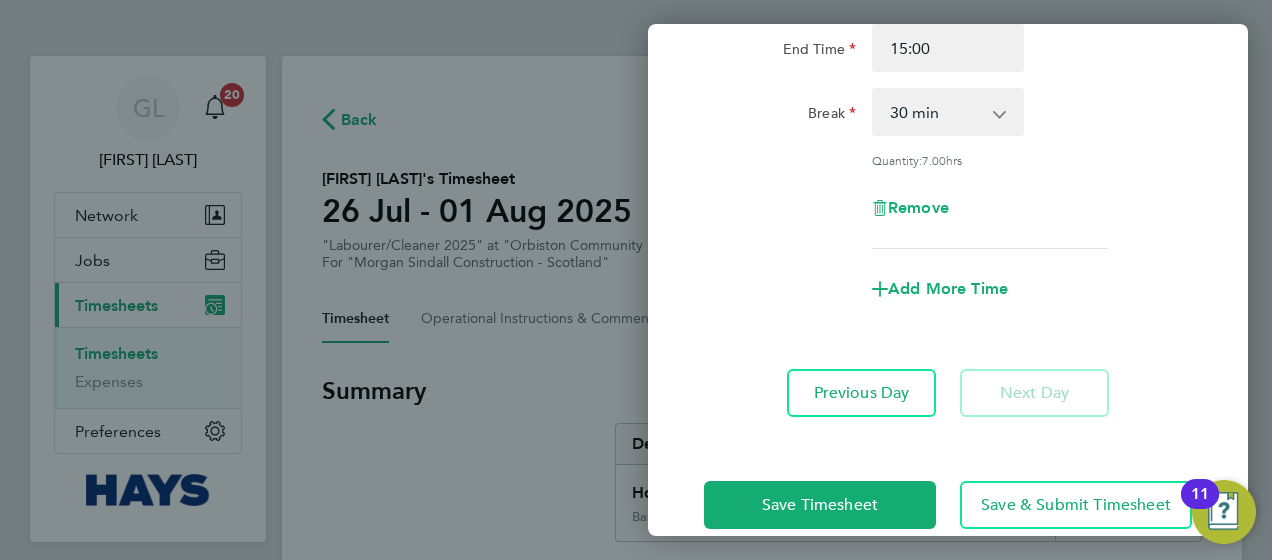 click on "Rate  Basic - 19.16   OVERTIME - 27.44
Start Time 07:30 End Time 15:00 Break  0 min   15 min   30 min   45 min   60 min   75 min   90 min
Quantity:  7.00  hrs
Remove
Add More Time" 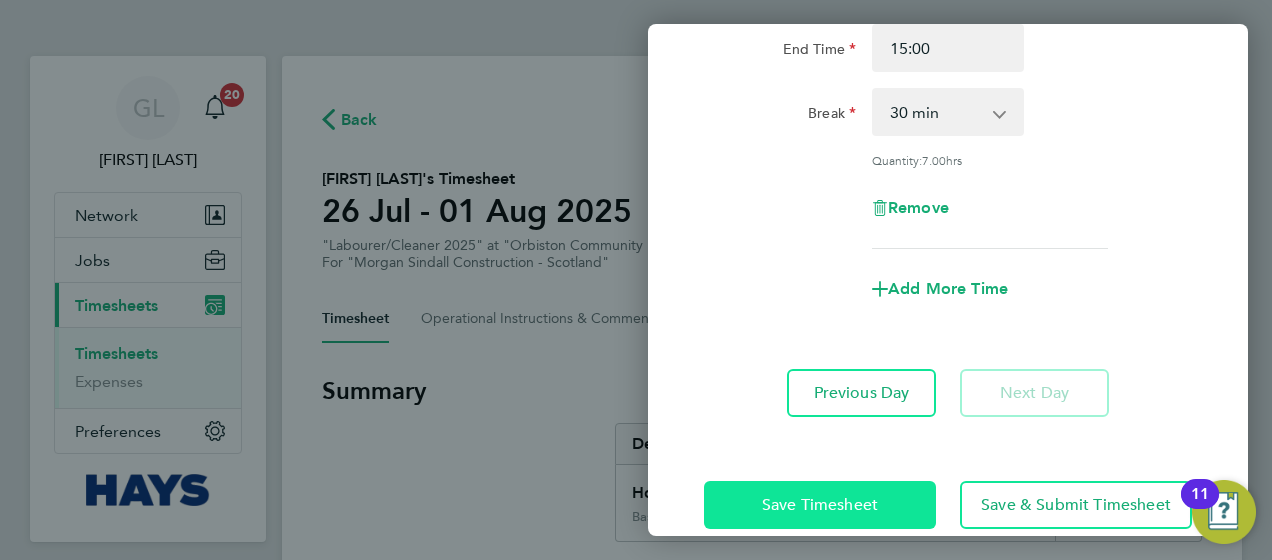 click on "Save Timesheet" 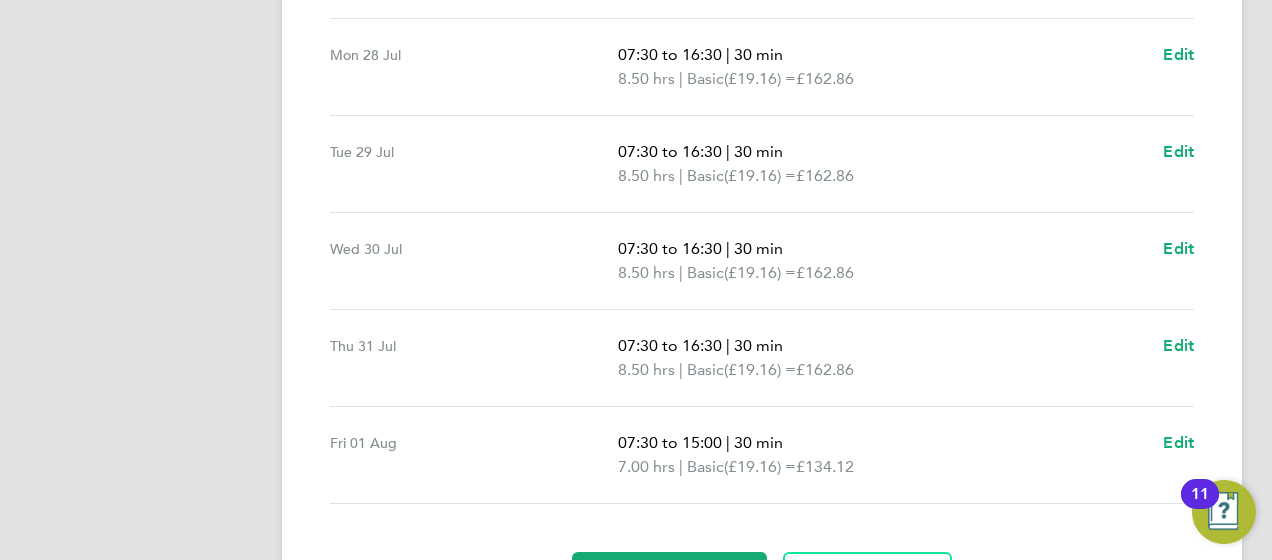 scroll, scrollTop: 881, scrollLeft: 0, axis: vertical 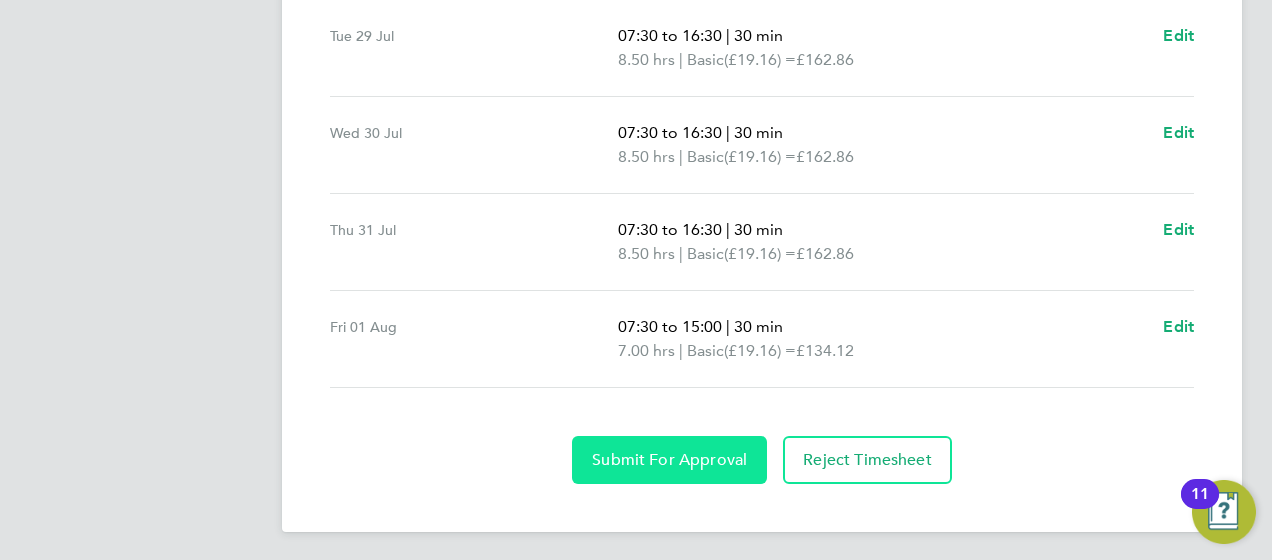 click on "Submit For Approval" 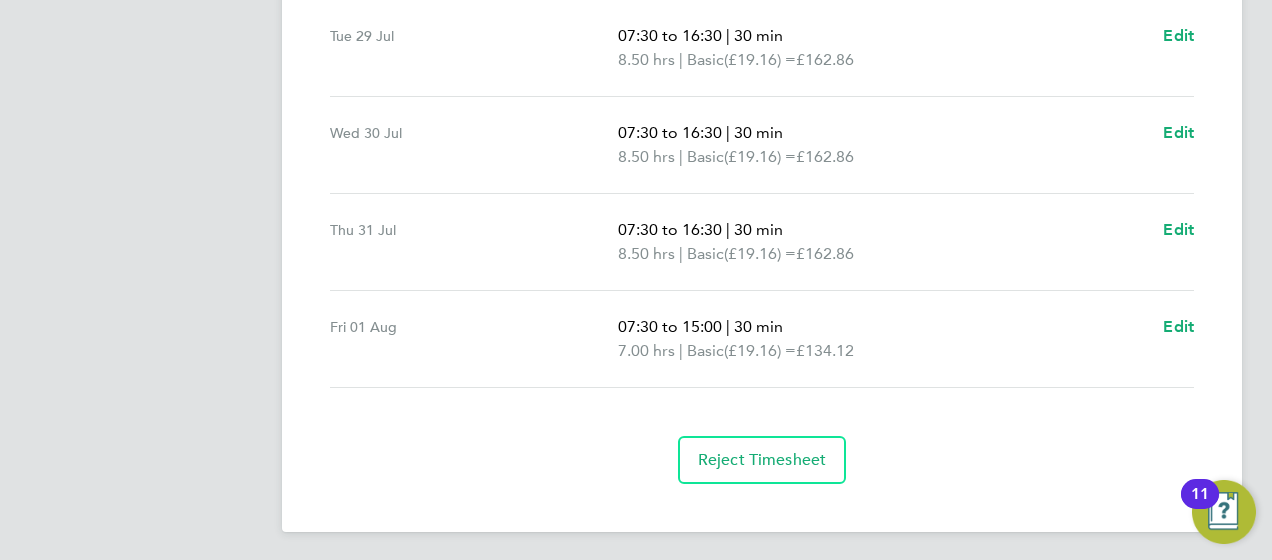 click on "GL   [FIRST] [LAST]   Notifications
20   Applications:   Network
Businesses   Sites   Workers   Contacts   Jobs
Positions   Vacancies   Placements   Current page:   Timesheets
Timesheets   Expenses   Preferences
VMS Configurations
.st0{fill:#C0C1C2;}
Powered by Engage
Back  Following
[FIRST] [LAST]'s Timesheet   26 Jul - 01 Aug 2025   £785. 56  "Labourer/Cleaner 2025" at "Orbiston Community Hub (20Z021)"  For "Morgan Sindall Construction - Scotland"  Submitted   Manual   Timesheet   Operational Instructions & Comments   Charge   Pay   Details   Activity Logs   Summary   Description   Total   Hours worked   41.00 hrs   Basic   41.00 hrs   Time Worked   Sat 26 Jul   Add time for Sat 26 Jul   Add time for Sat 26 Jul   Sun 27 Jul   Add time for Sun 27 Jul   Add time for Sun 27 Jul   Mon 28 Jul   07:30 to 16:30   |" at bounding box center [636, -159] 